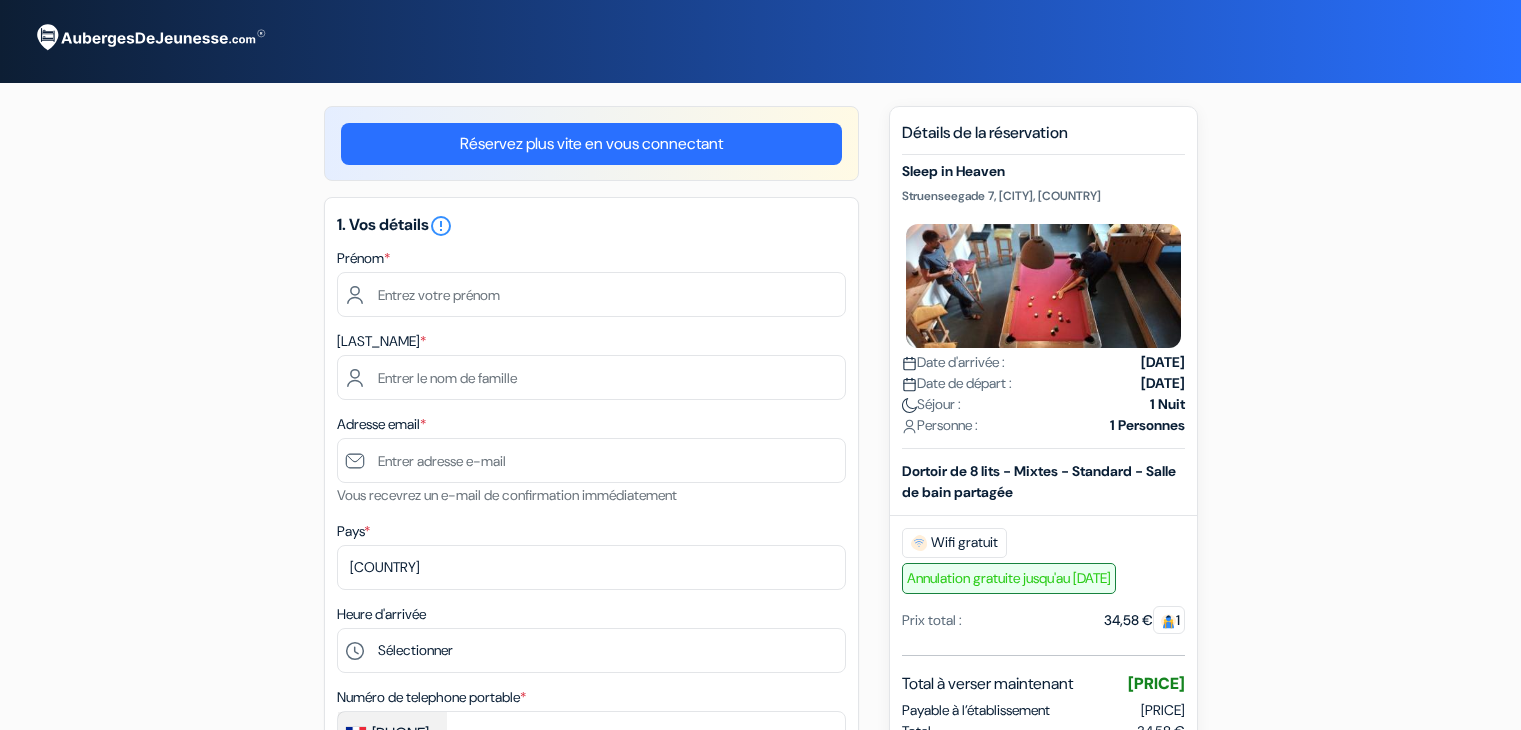 scroll, scrollTop: 0, scrollLeft: 0, axis: both 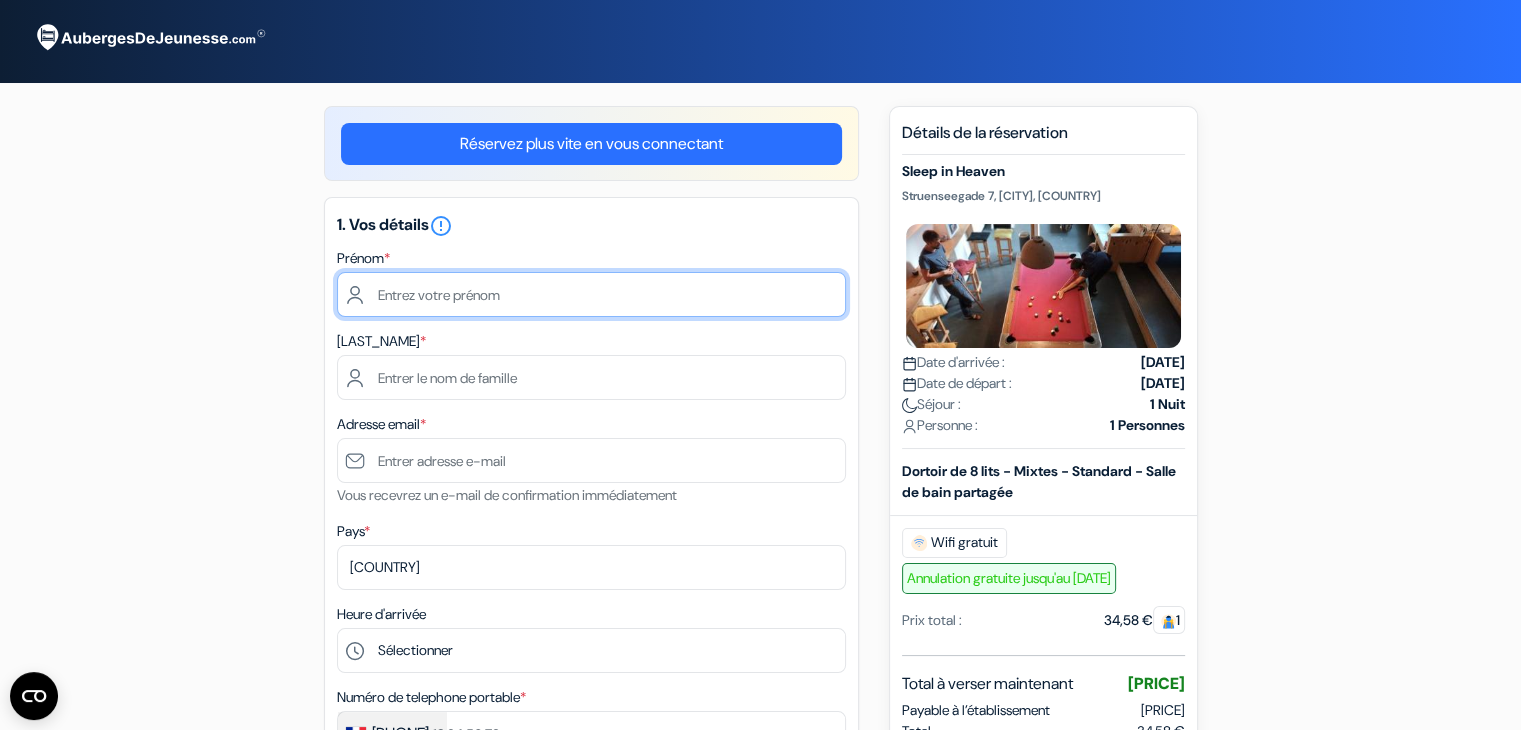 click at bounding box center (591, 294) 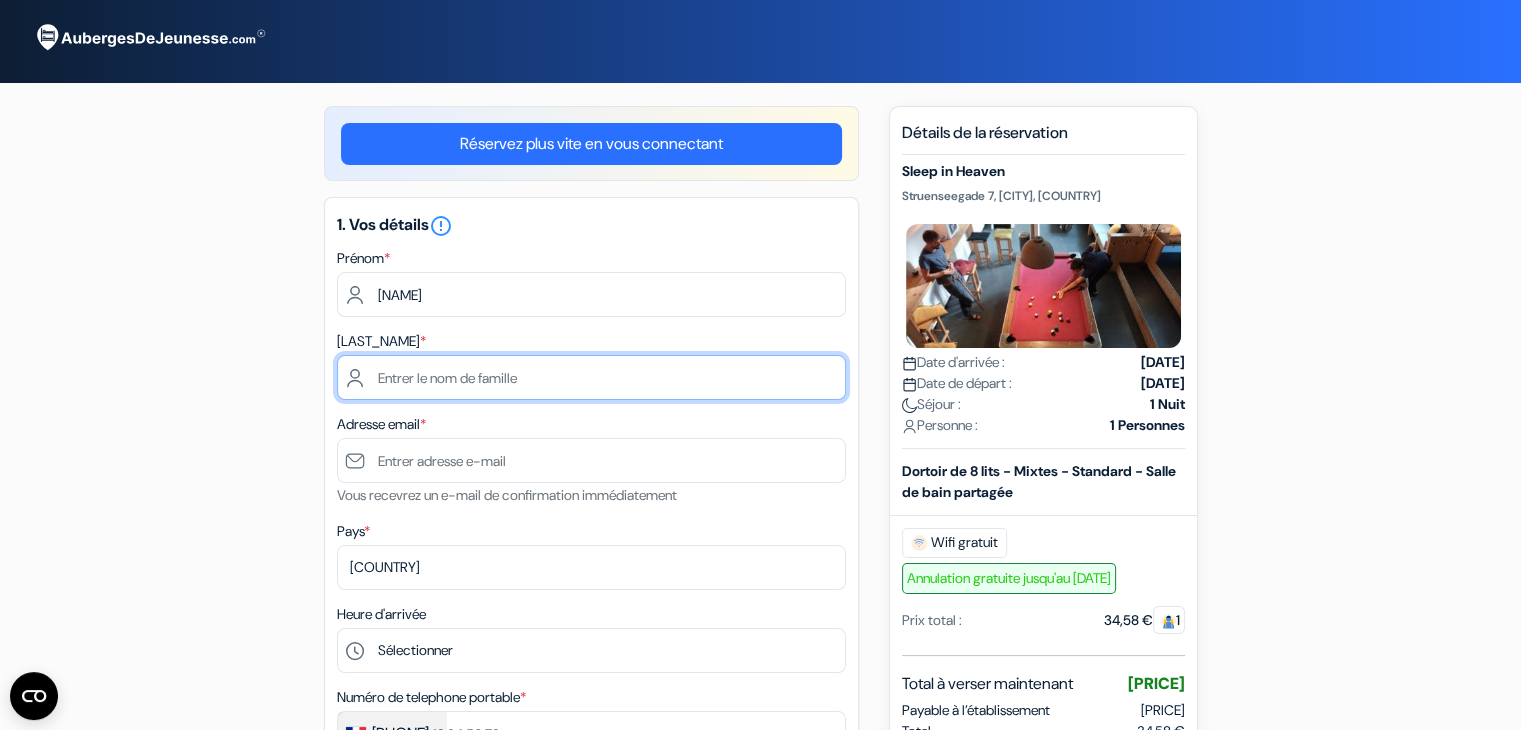 click at bounding box center (591, 377) 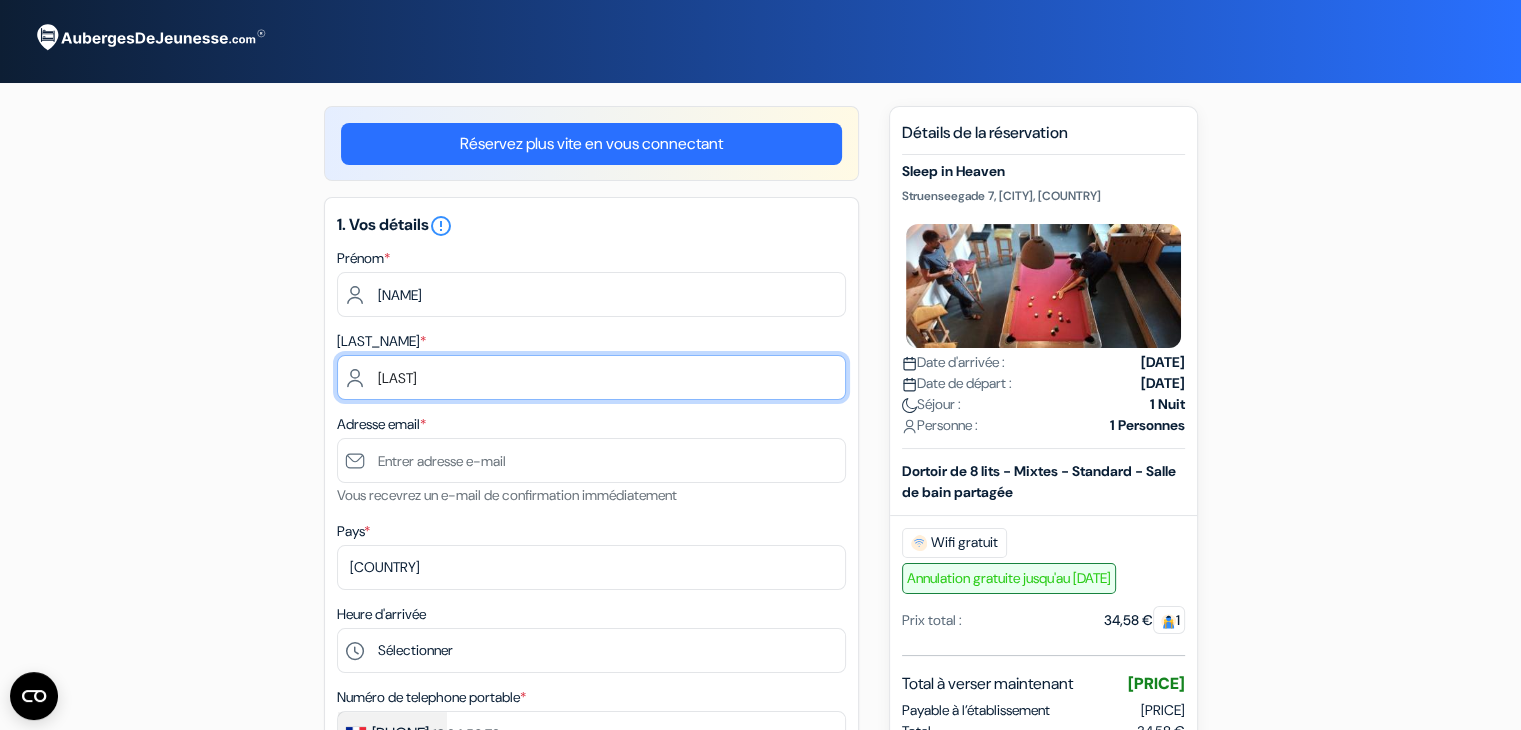 type on "Mallet" 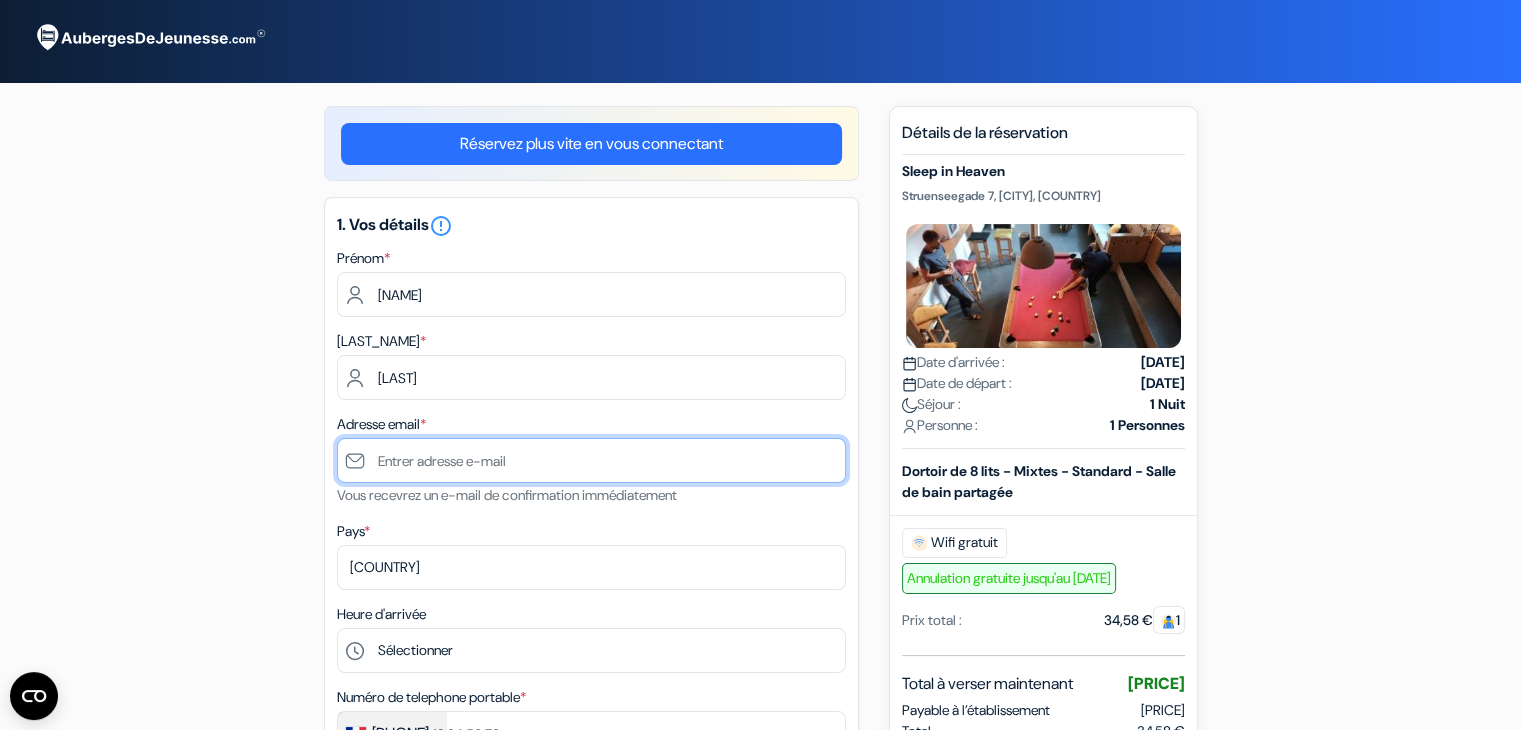 click at bounding box center [591, 460] 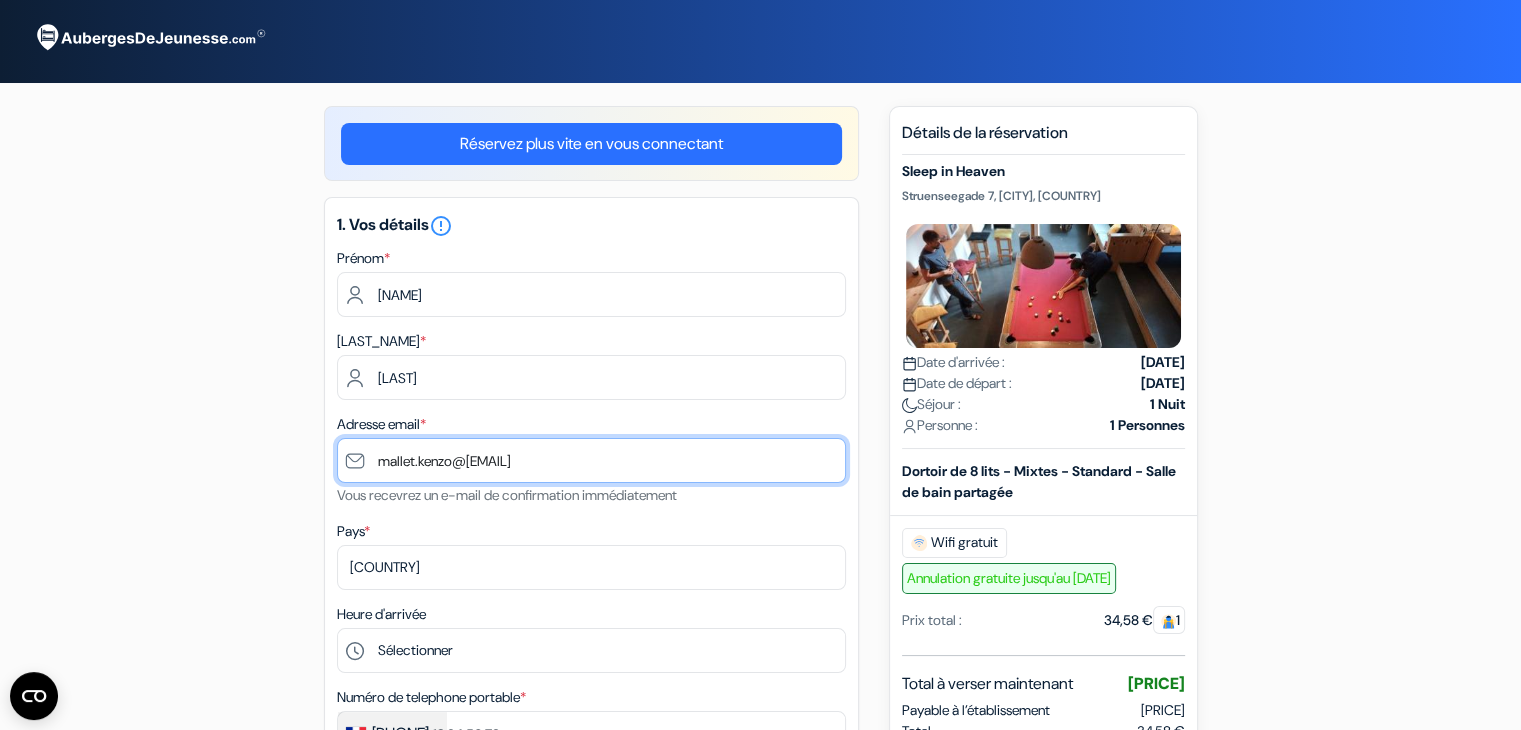 scroll, scrollTop: 82, scrollLeft: 0, axis: vertical 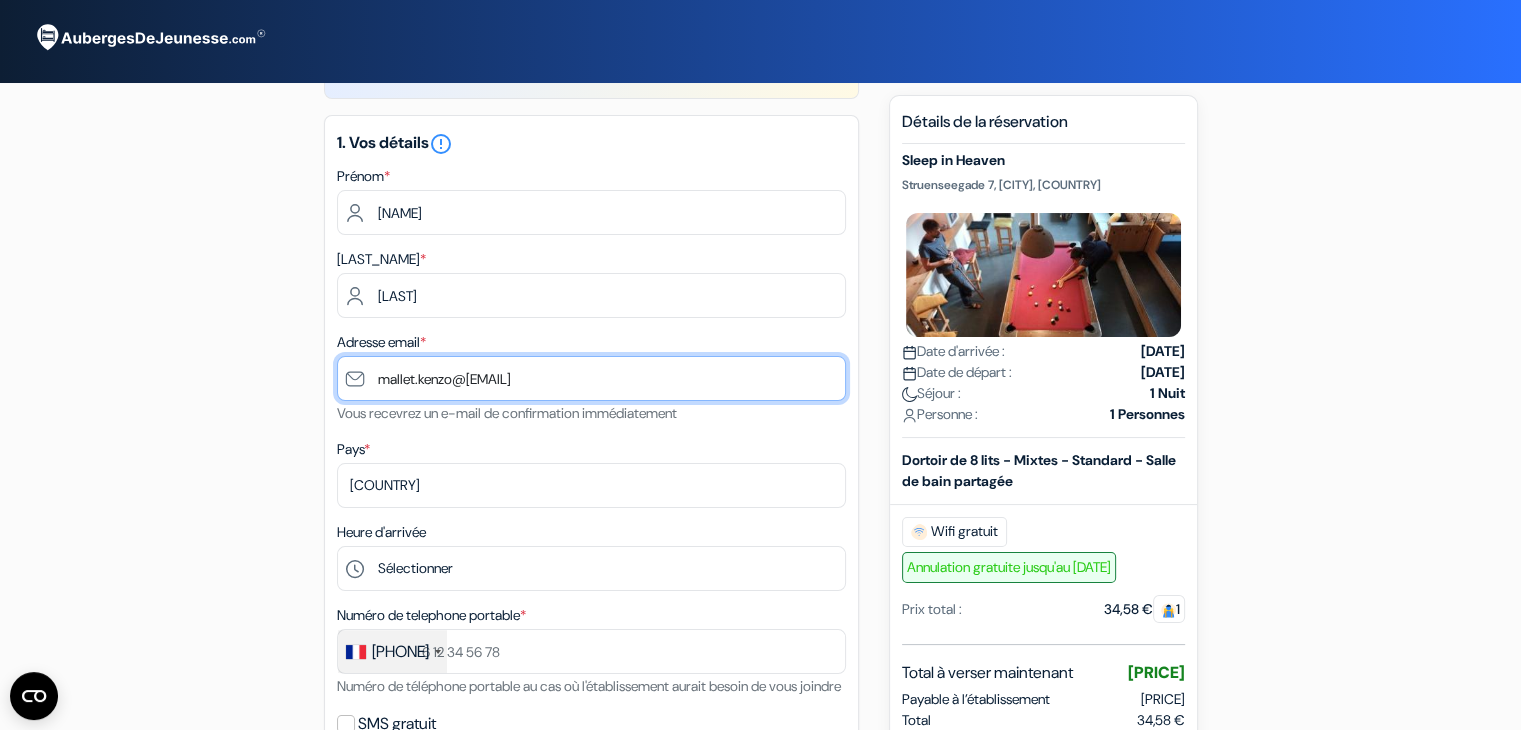 type on "mallet.kenzo@gmail.com" 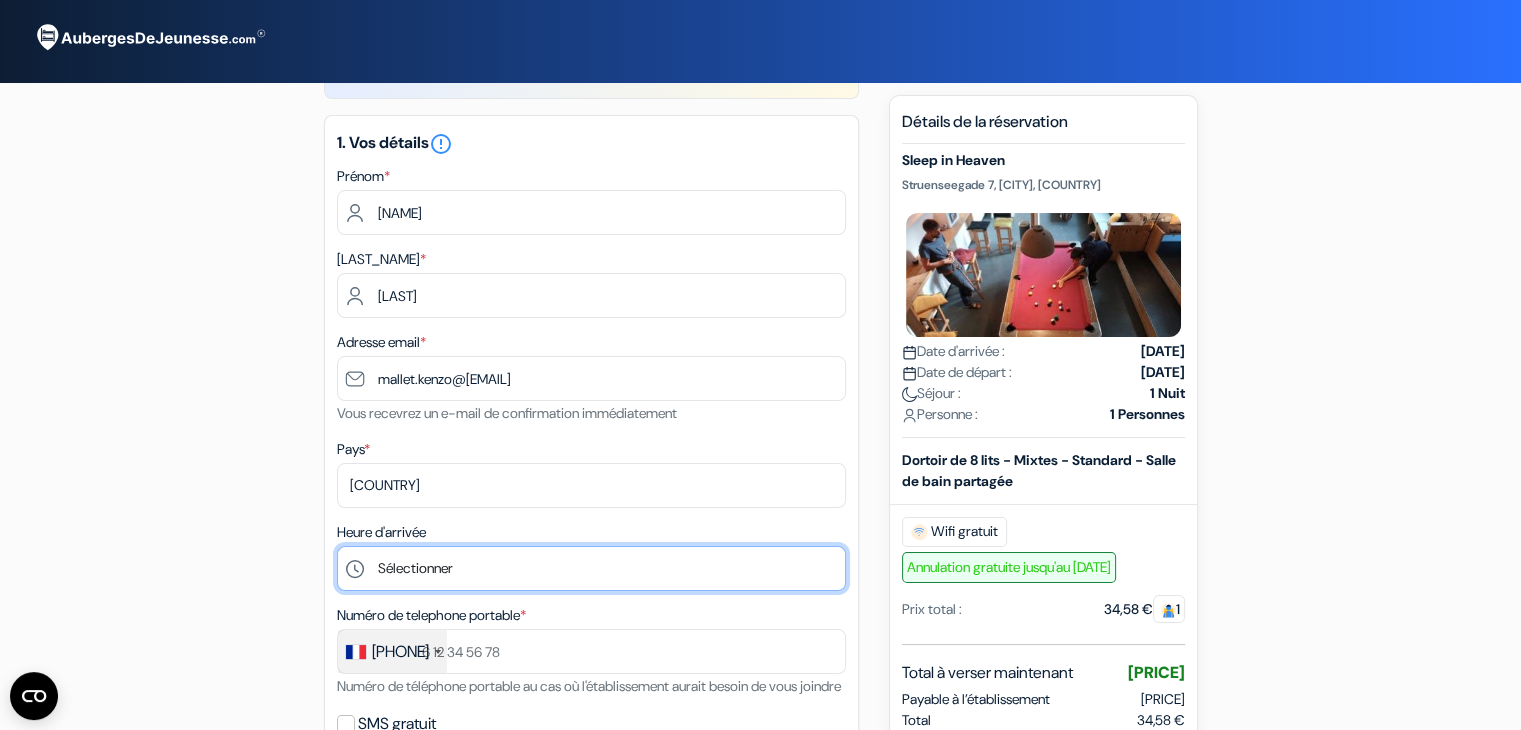 click on "Sélectionner
1:00
2:00
3:00
4:00
5:00
6:00
7:00
8:00
9:00
10:00
11:00
12:00 13:00 14:00 15:00" at bounding box center [591, 568] 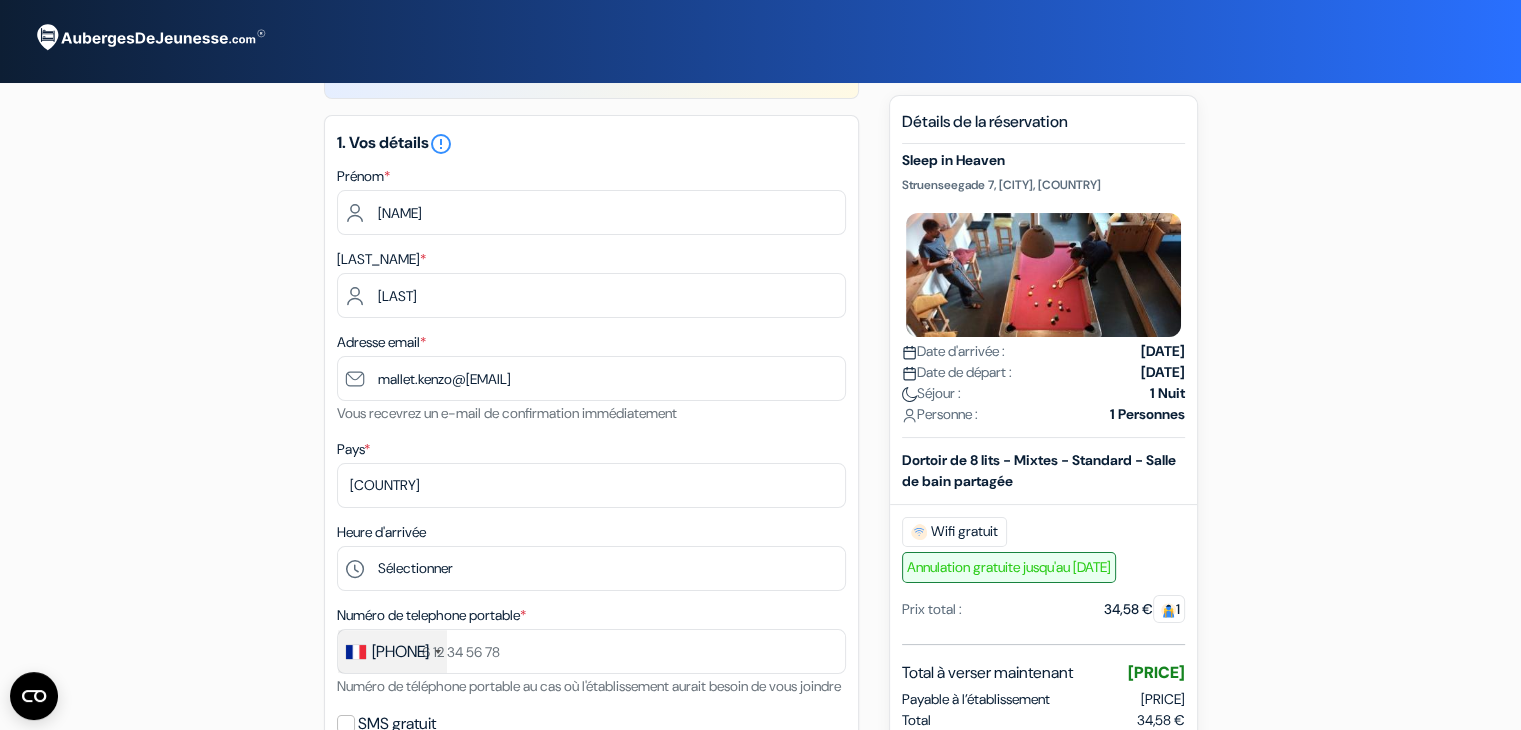 click on "add_box
Sleep in Heaven
Struenseegade 7,
Copenhague,
Danemark
Détails de l'établissement
X
Sleep in Heaven done" at bounding box center [761, 842] 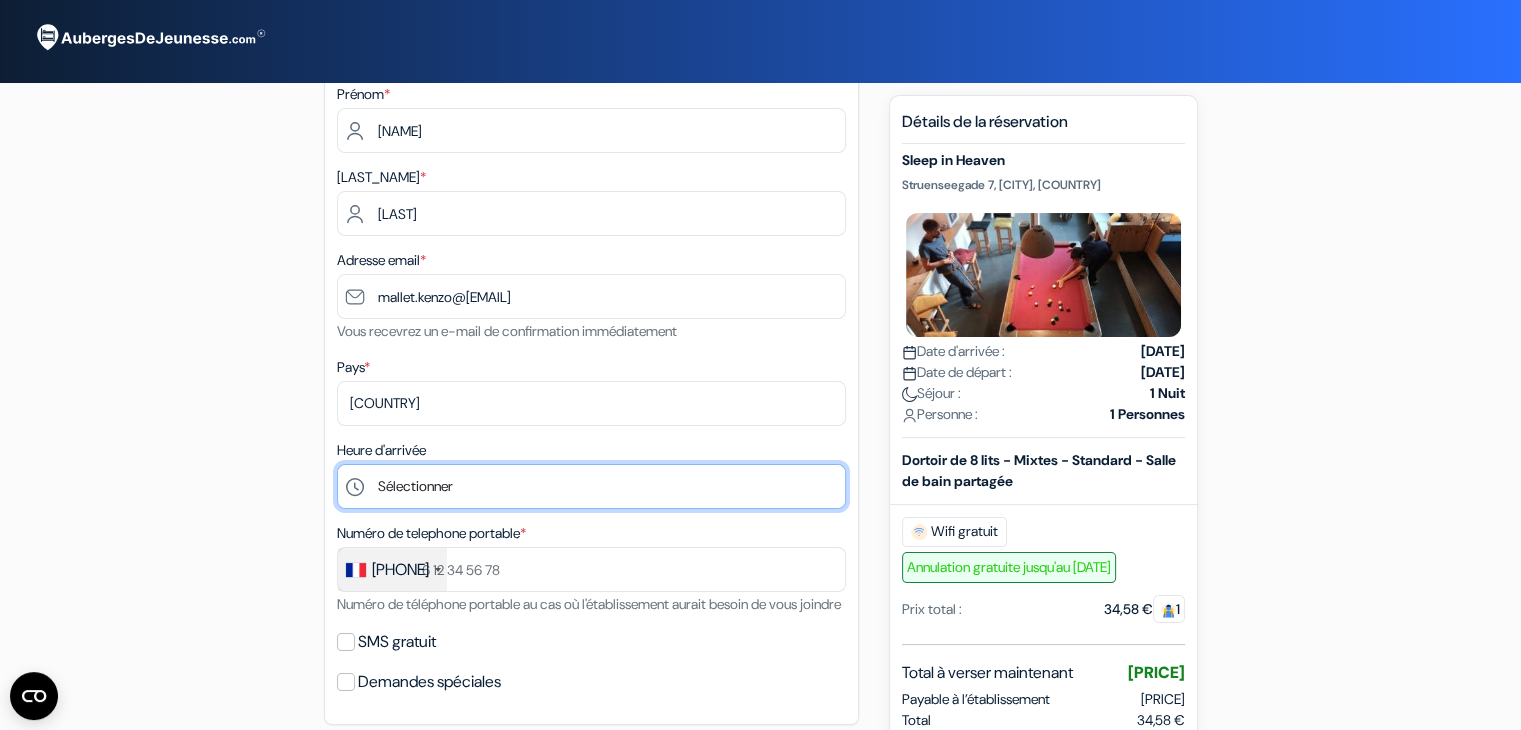 click on "Sélectionner
1:00
2:00
3:00
4:00
5:00
6:00
7:00
8:00
9:00
10:00
11:00
12:00 13:00 14:00 15:00" at bounding box center [591, 486] 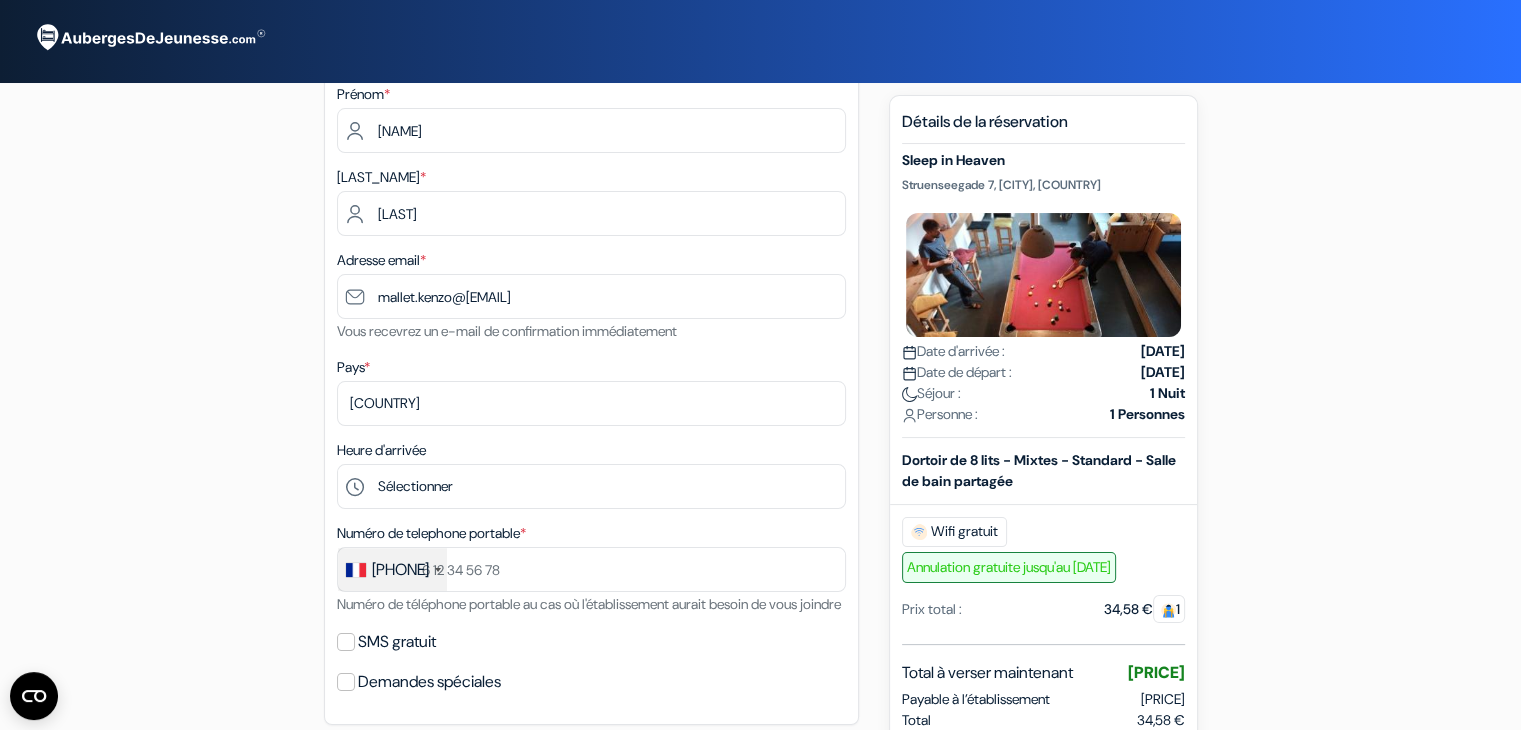 click on "add_box
Sleep in Heaven
Struenseegade 7,
Copenhague,
Danemark
Détails de l'établissement
X
Sleep in Heaven done" at bounding box center [761, 760] 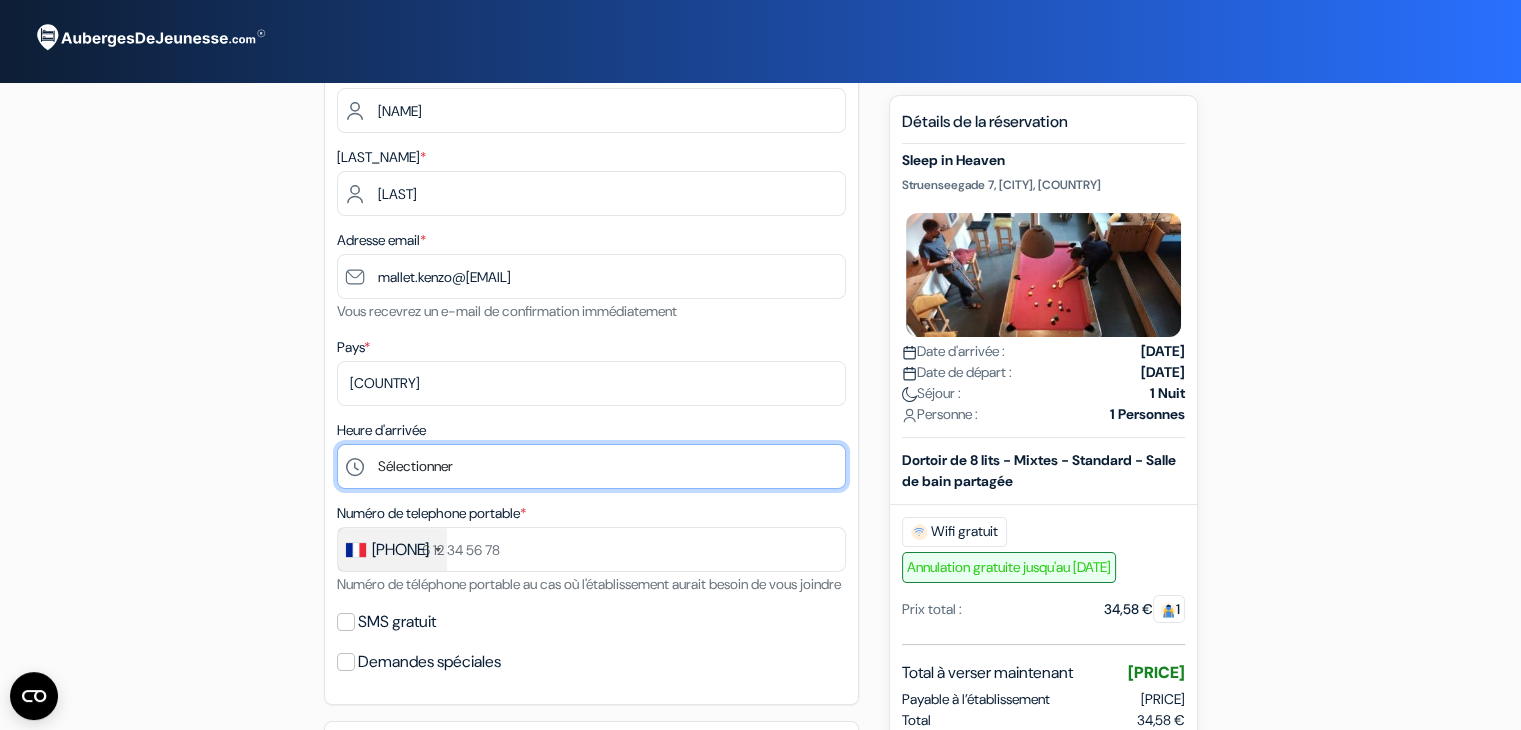 click on "Sélectionner
1:00
2:00
3:00
4:00
5:00
6:00
7:00
8:00
9:00
10:00
11:00
12:00 13:00 14:00 15:00" at bounding box center (591, 466) 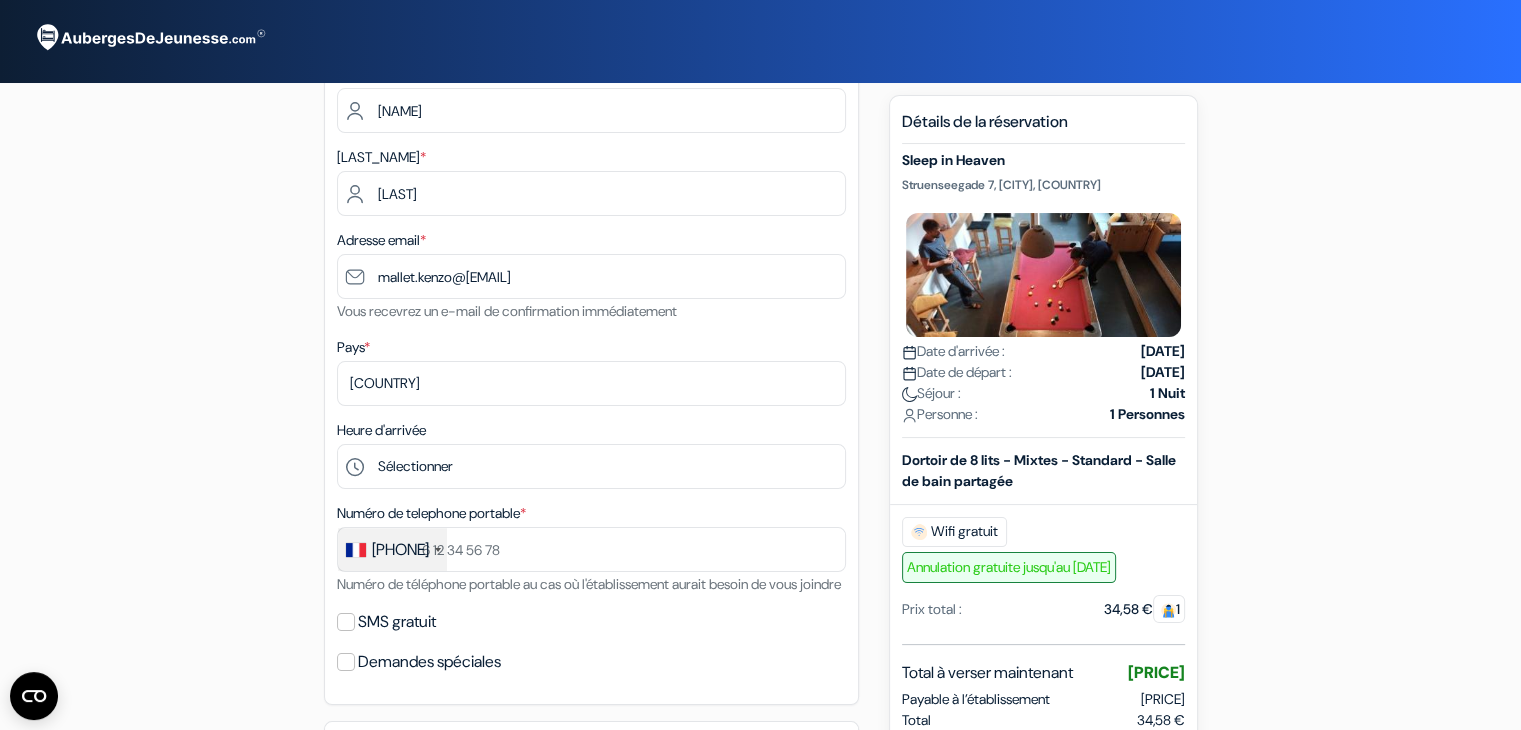 click on "add_box
Sleep in Heaven
Struenseegade 7,
Copenhague,
Danemark
Détails de l'établissement
X
Sleep in Heaven done" at bounding box center [761, 740] 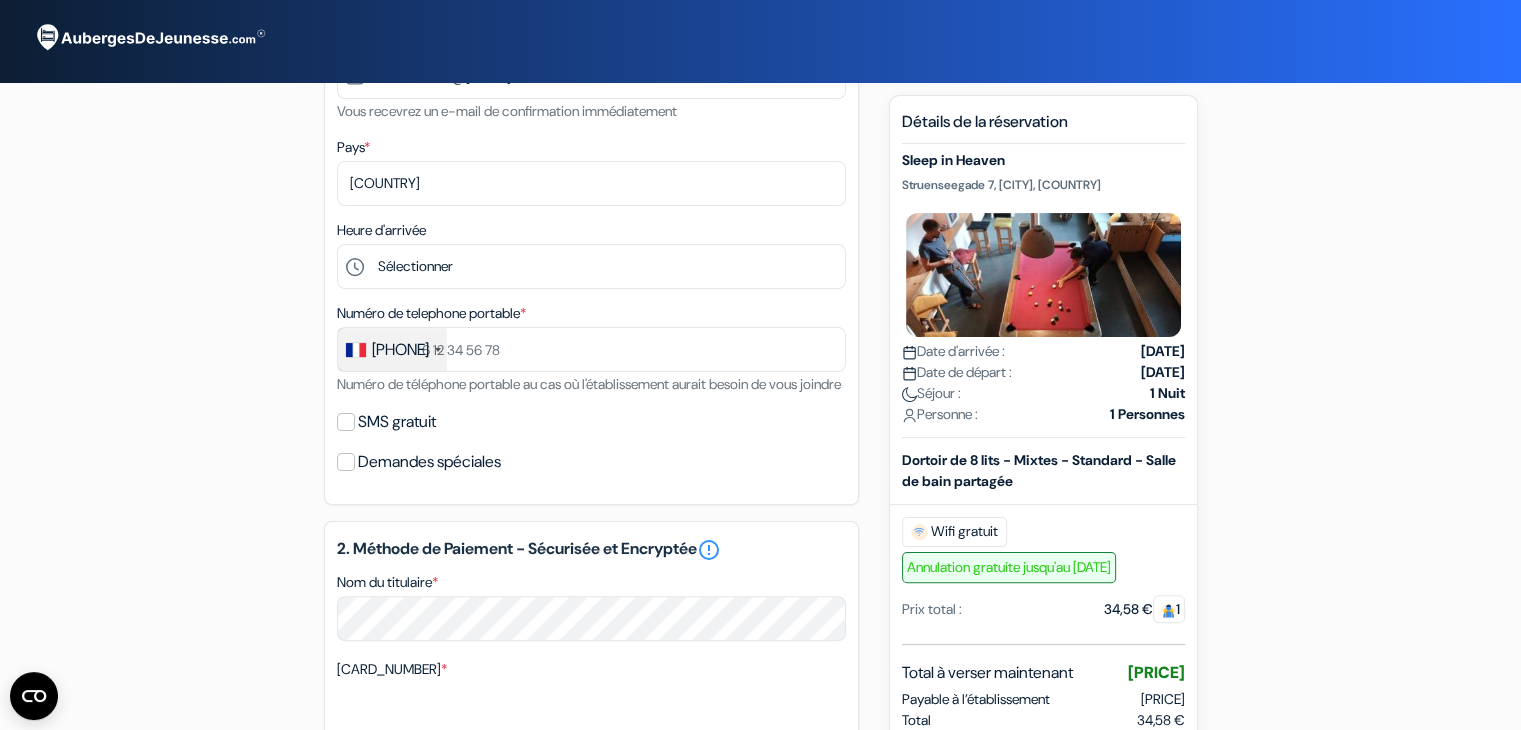 scroll, scrollTop: 280, scrollLeft: 0, axis: vertical 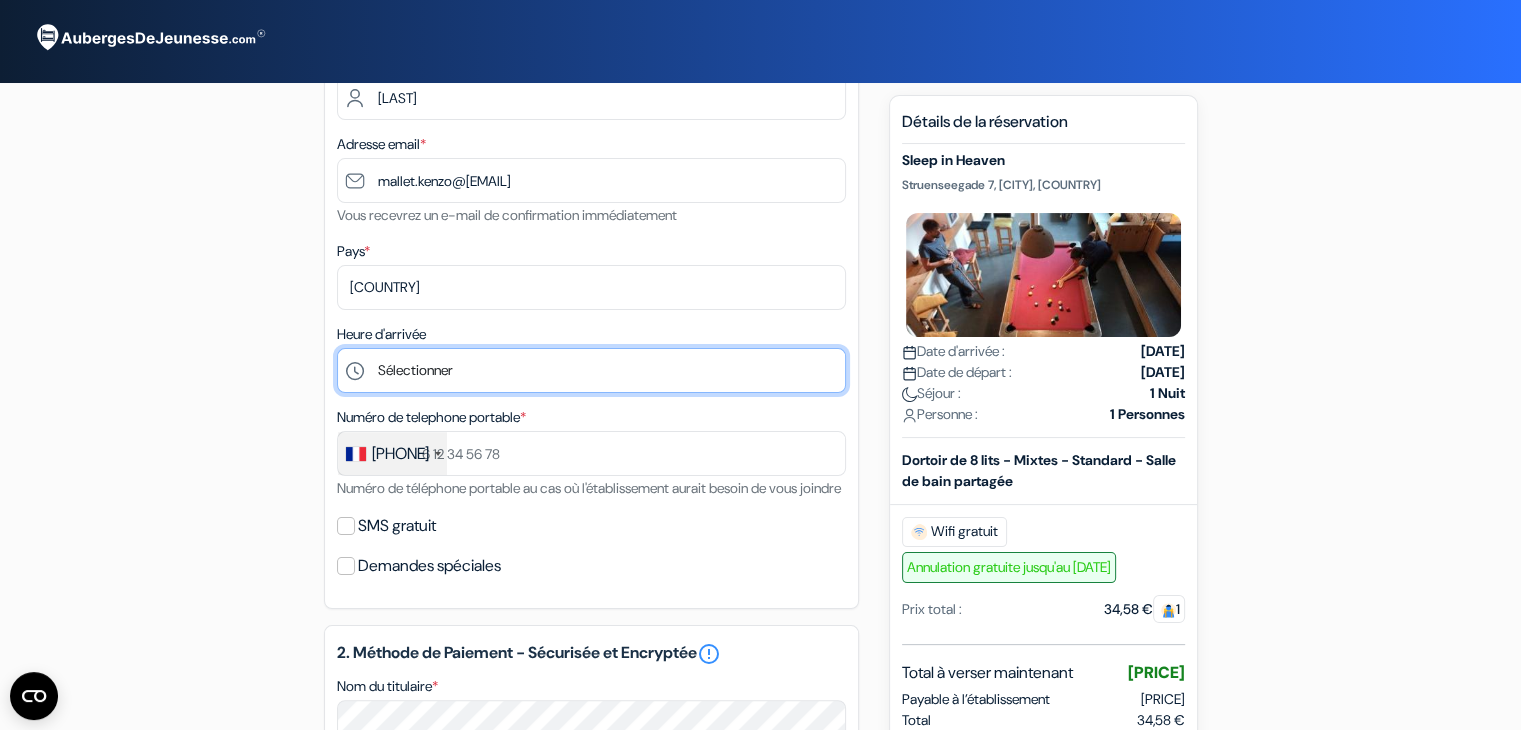click on "Sélectionner
1:00
2:00
3:00
4:00
5:00
6:00
7:00
8:00
9:00
10:00
11:00
12:00 13:00 14:00 15:00" at bounding box center (591, 370) 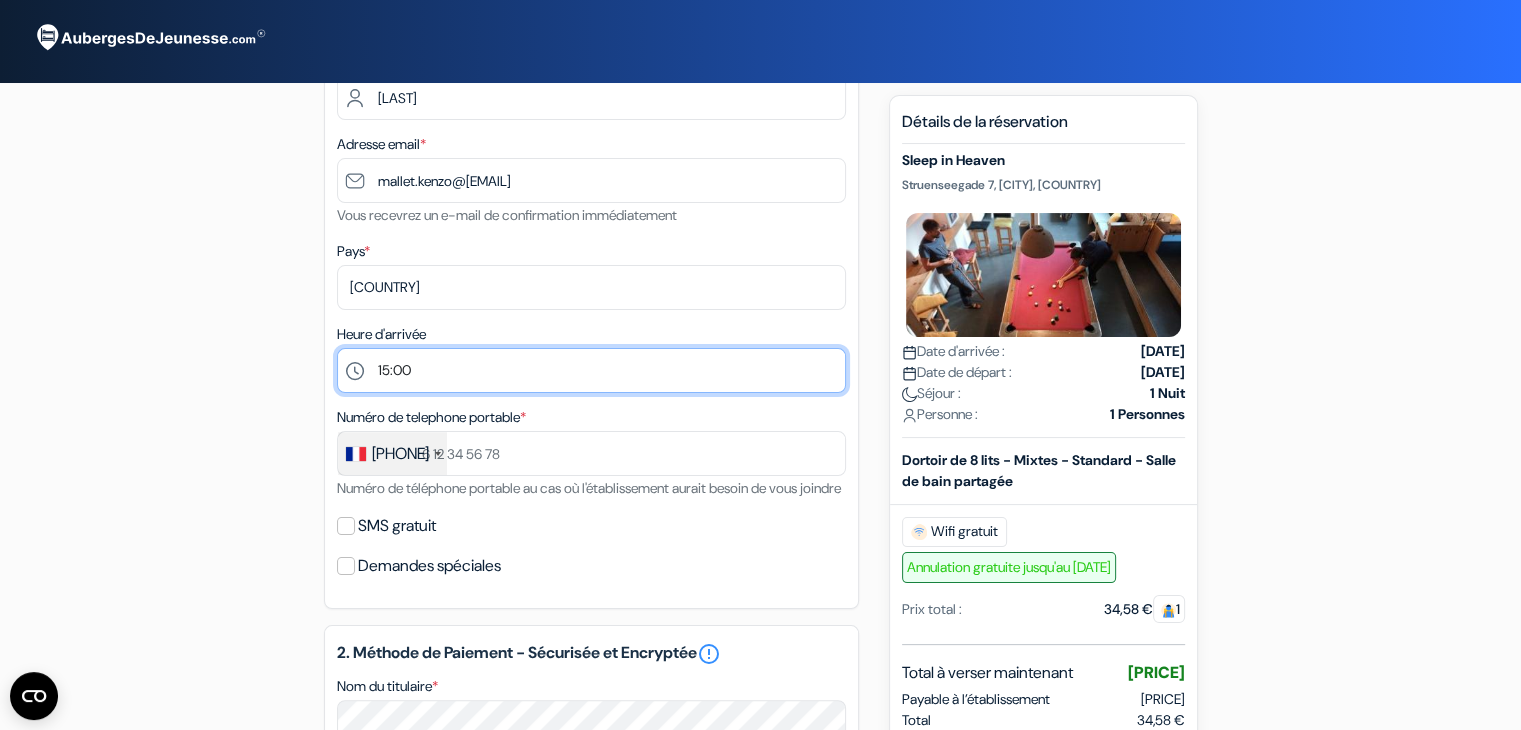 click on "Sélectionner
1:00
2:00
3:00
4:00
5:00
6:00
7:00
8:00
9:00
10:00
11:00
12:00 13:00 14:00 15:00" at bounding box center [591, 370] 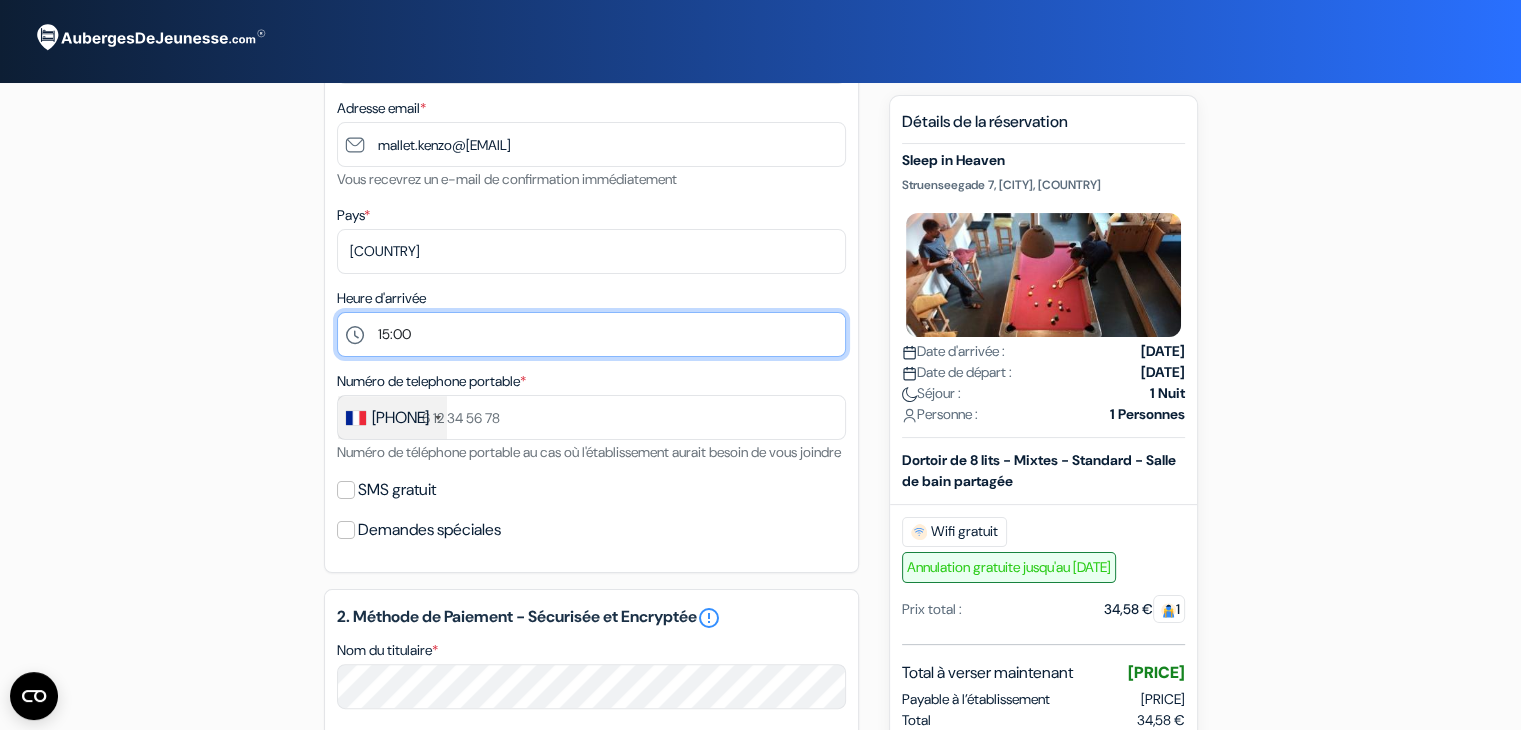 scroll, scrollTop: 316, scrollLeft: 0, axis: vertical 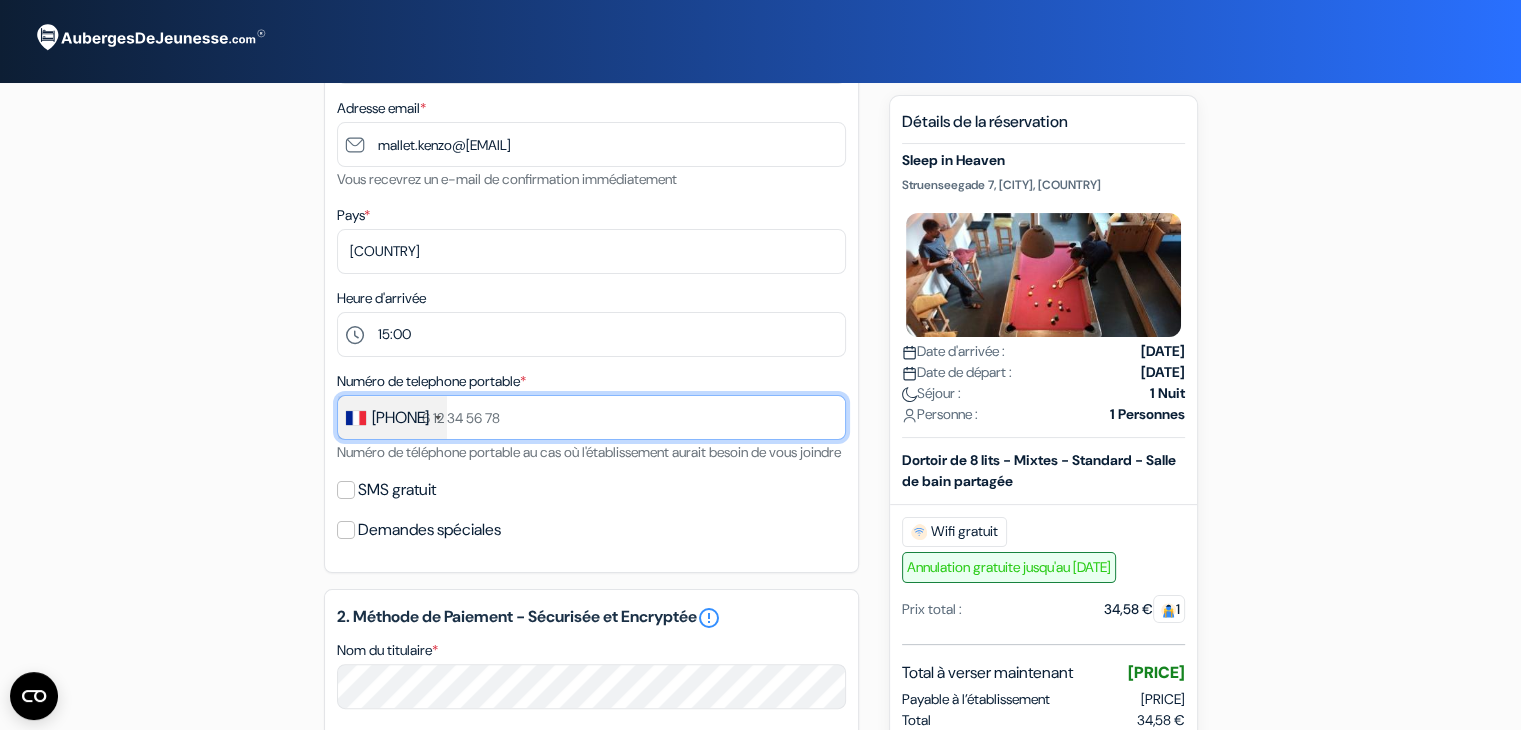 click at bounding box center [591, 417] 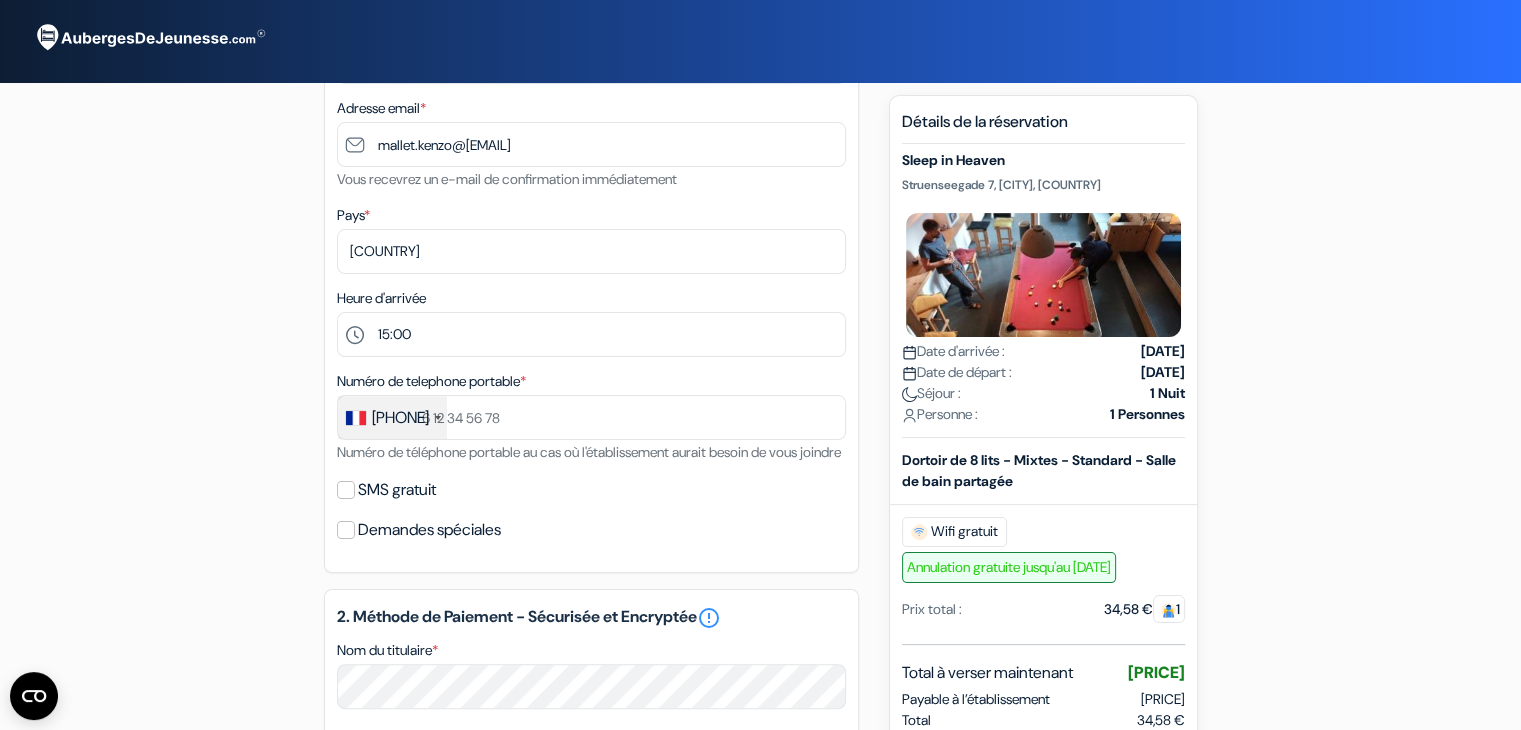 click on "1. Vos détails                             error_outline
Prénom  *
Kenzo
Nom de famille  *
Mallet
Adresse email  *
mallet.kenzo@gmail.com
Vous recevrez un e-mail de confirmation immédiatement
Pays  *
Selectionner le pays
Abkhazie                                     1:00 2:00" at bounding box center (591, 227) 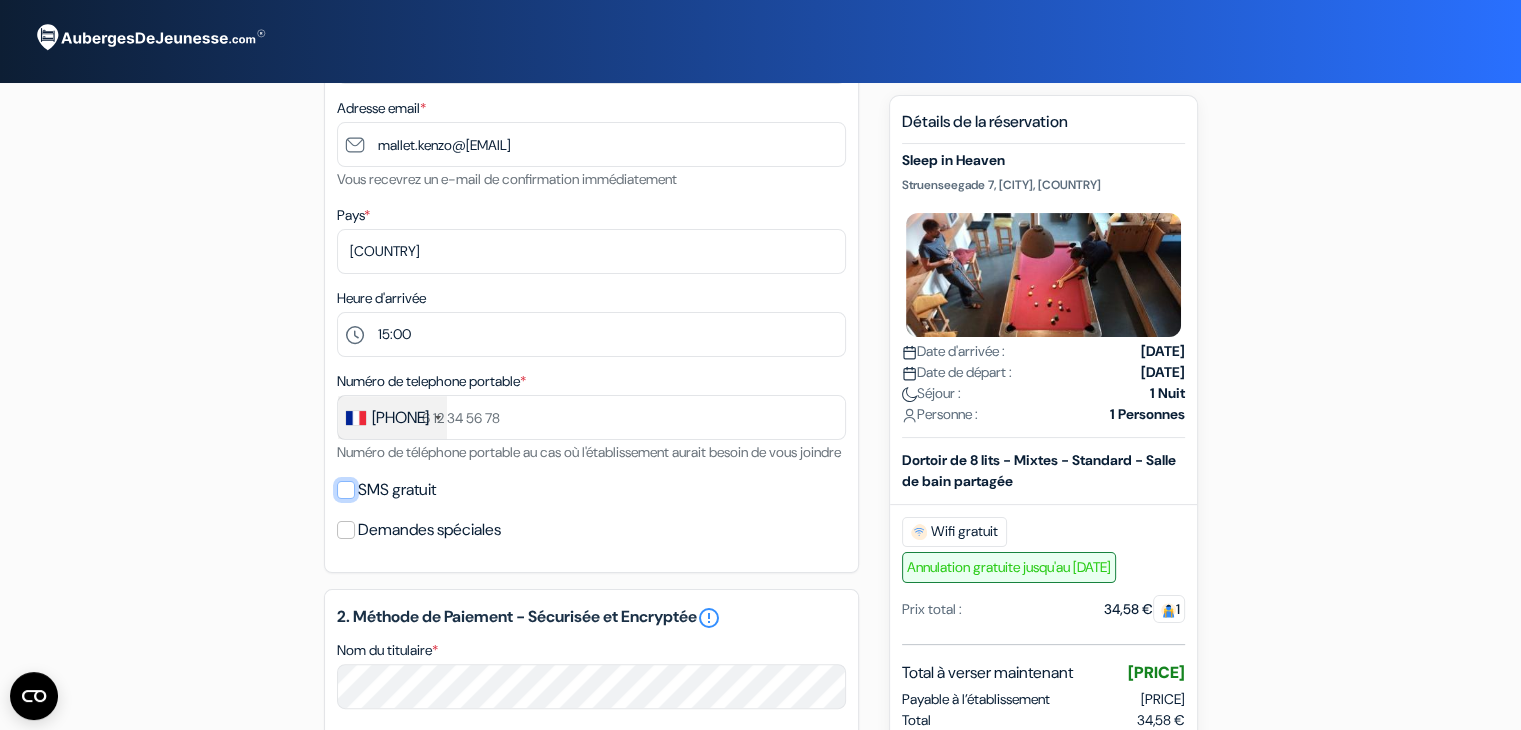 click on "SMS gratuit" at bounding box center (346, 490) 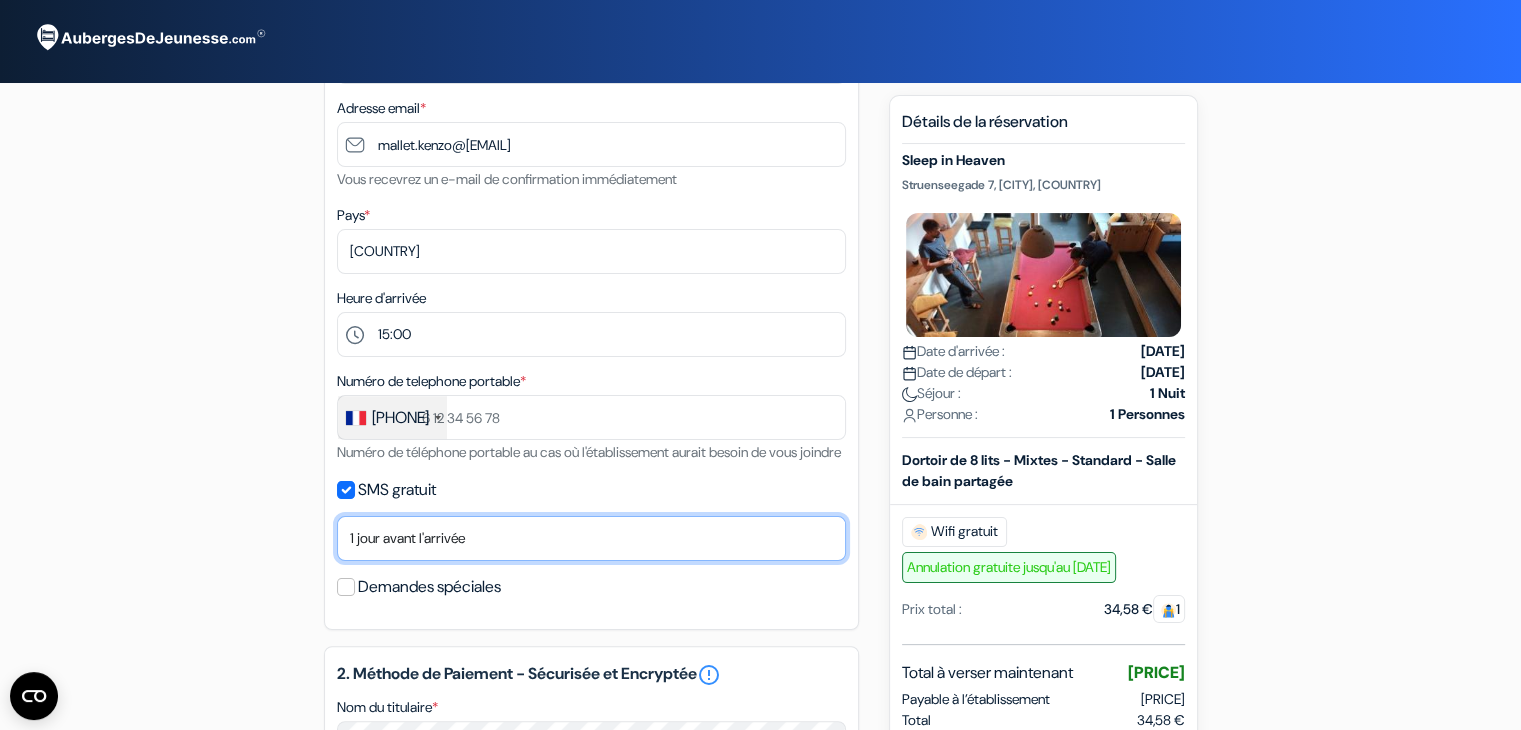 click on "Non merci
Maintenant
Le jour de votre arrivée
1 jour avant l'arrivée
2 jours avant l'arrivée
3 jours avant l'arrivée
4 jours avant l'arrivée
5 jours avant l'arrivée
6 jours avant l'arrivée
1 semaine avant l'arrivée" at bounding box center [591, 538] 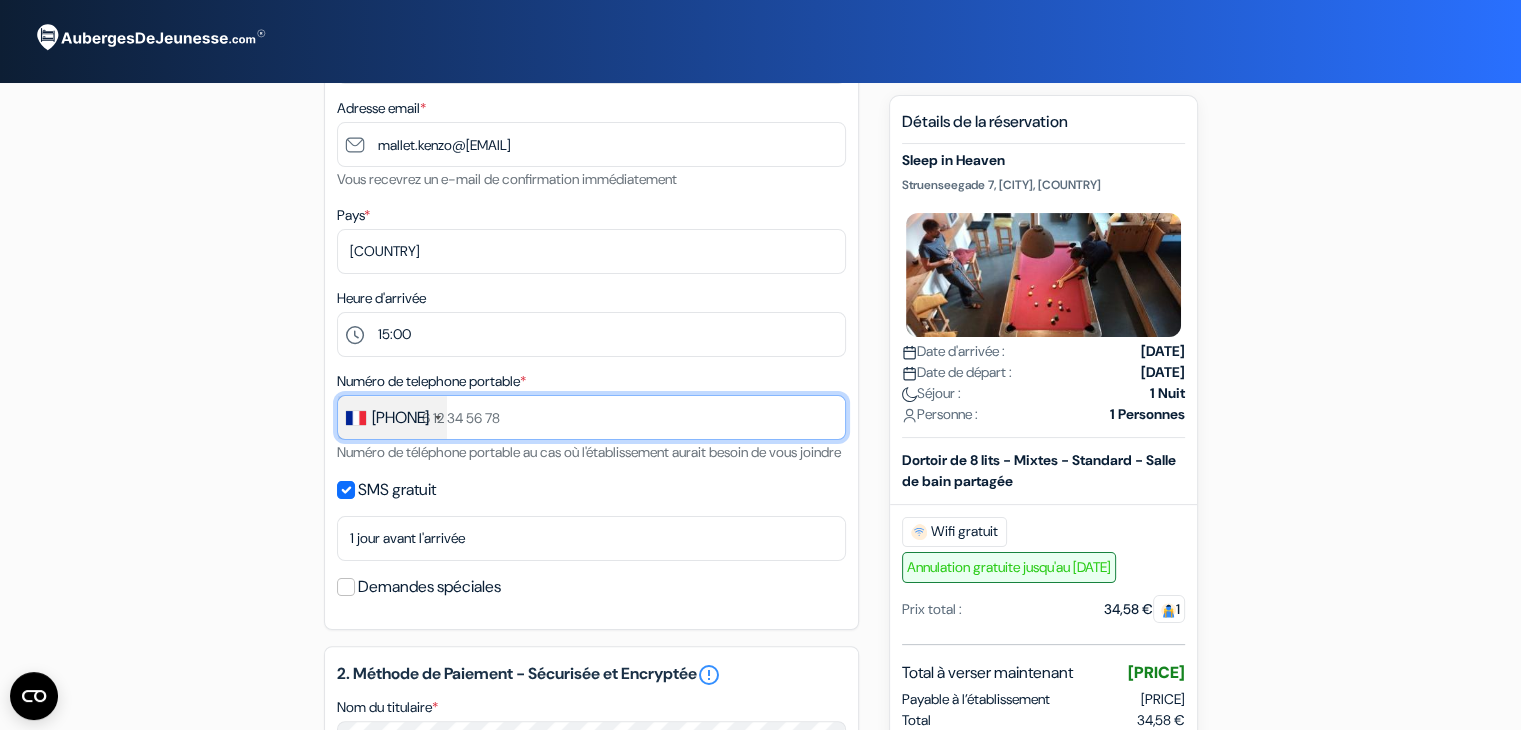 click at bounding box center (591, 417) 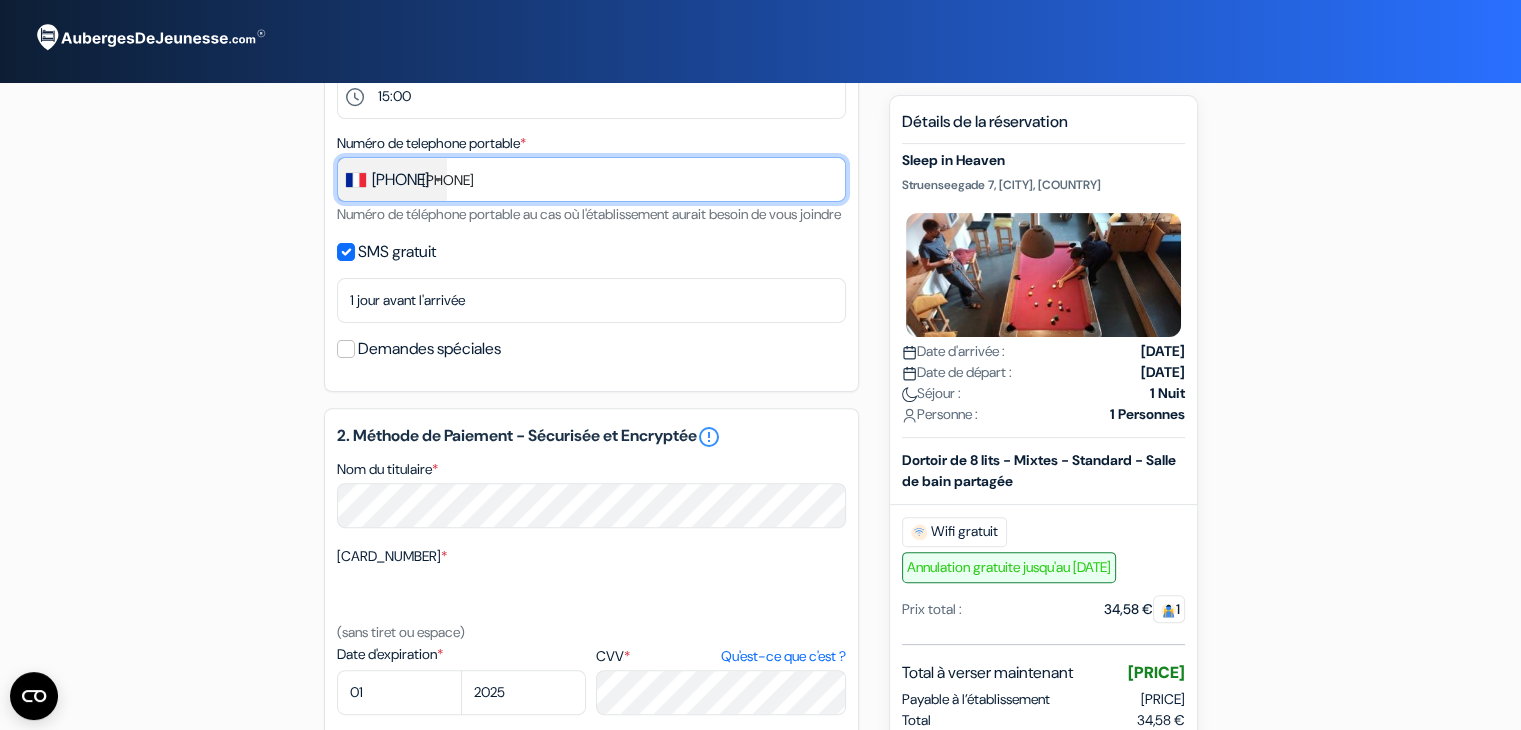 scroll, scrollTop: 555, scrollLeft: 0, axis: vertical 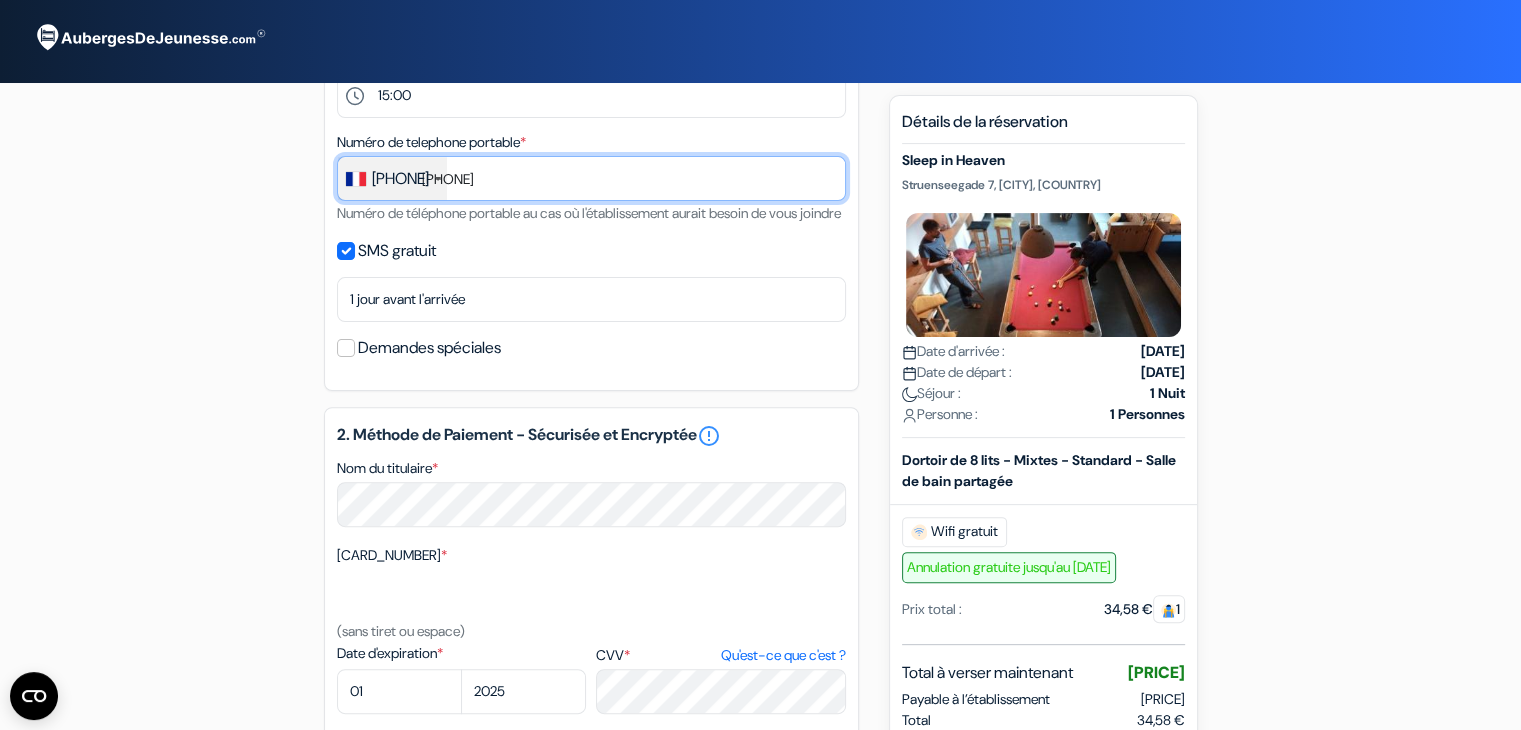 type on "0695803163" 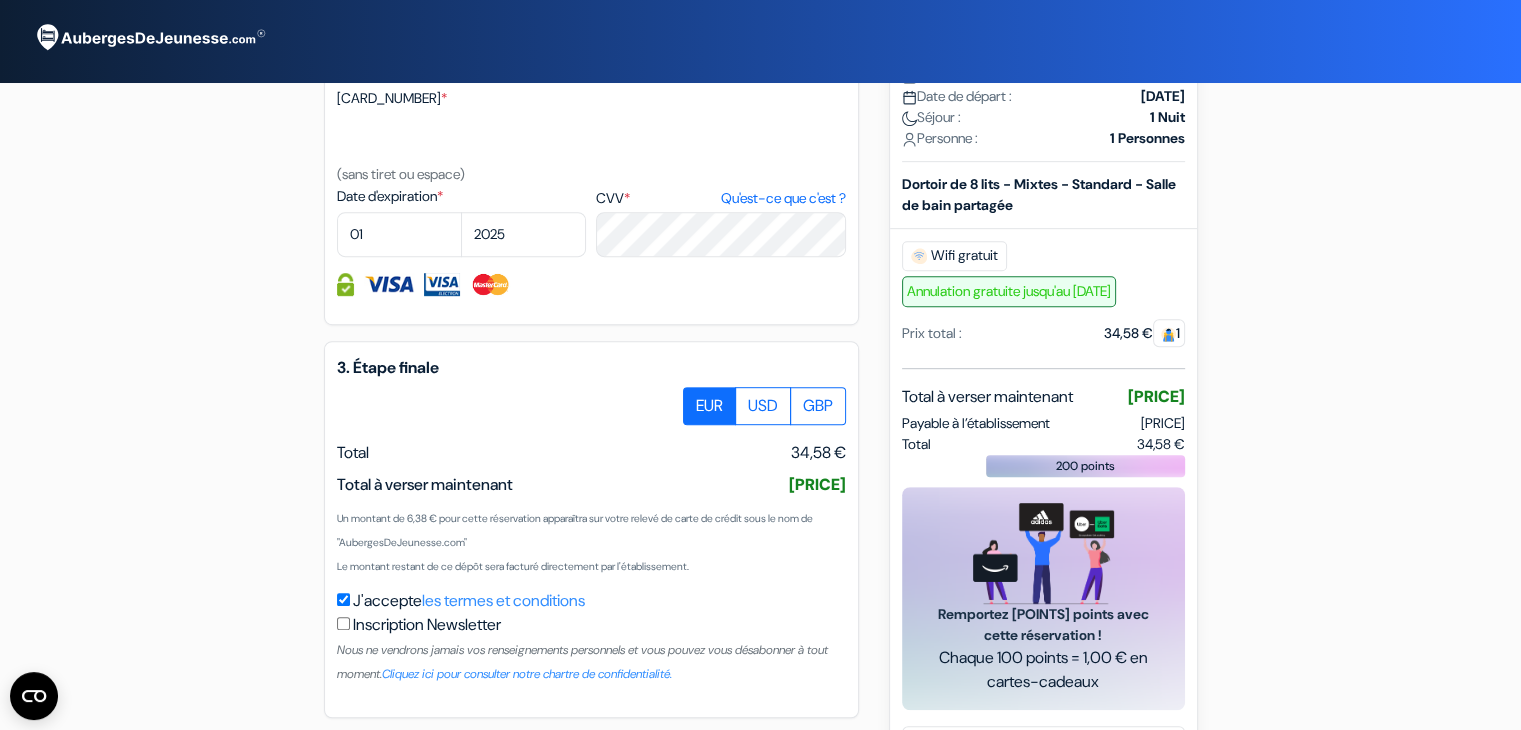 scroll, scrollTop: 1012, scrollLeft: 0, axis: vertical 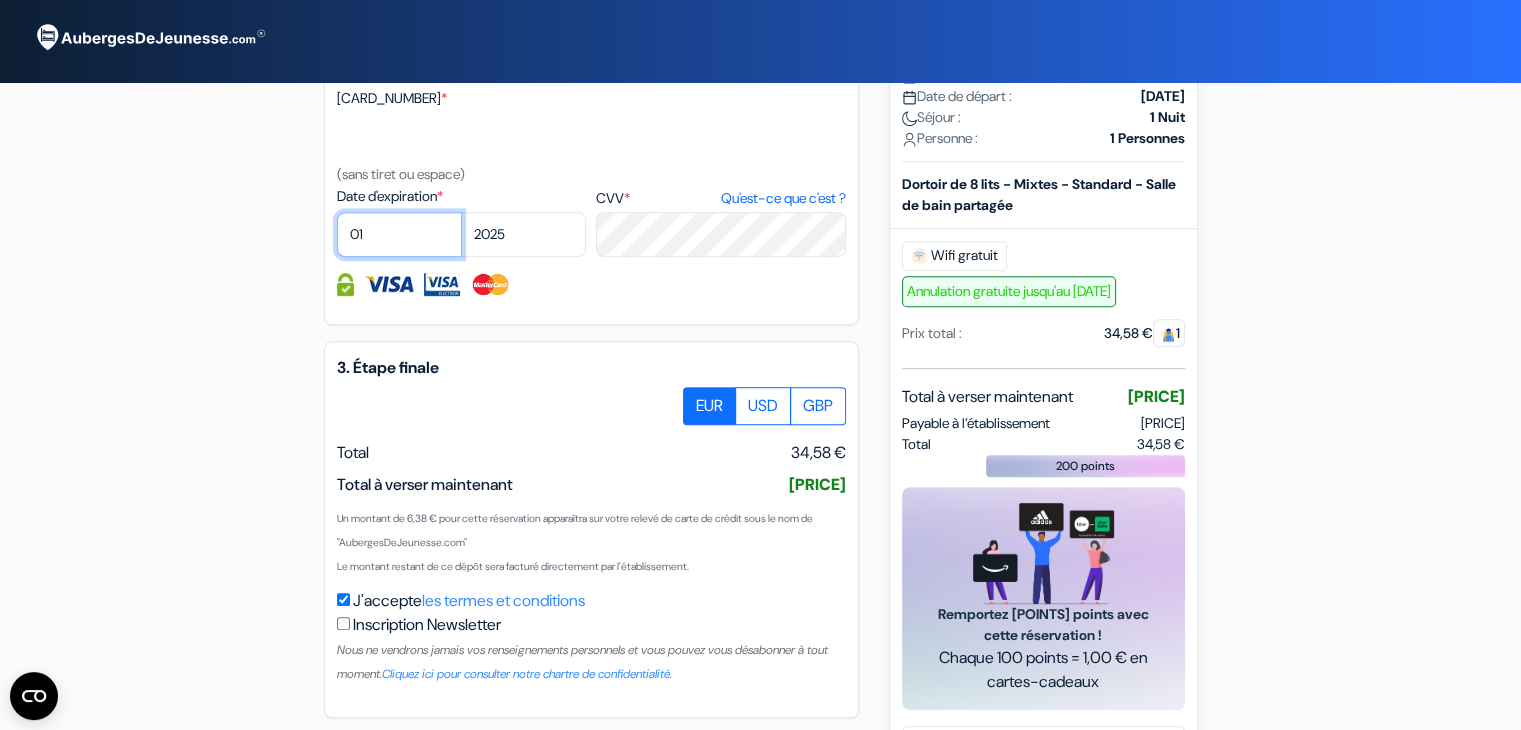 click on "01
02
03
04
05
06
07
08
09
10
11
12" at bounding box center (399, 234) 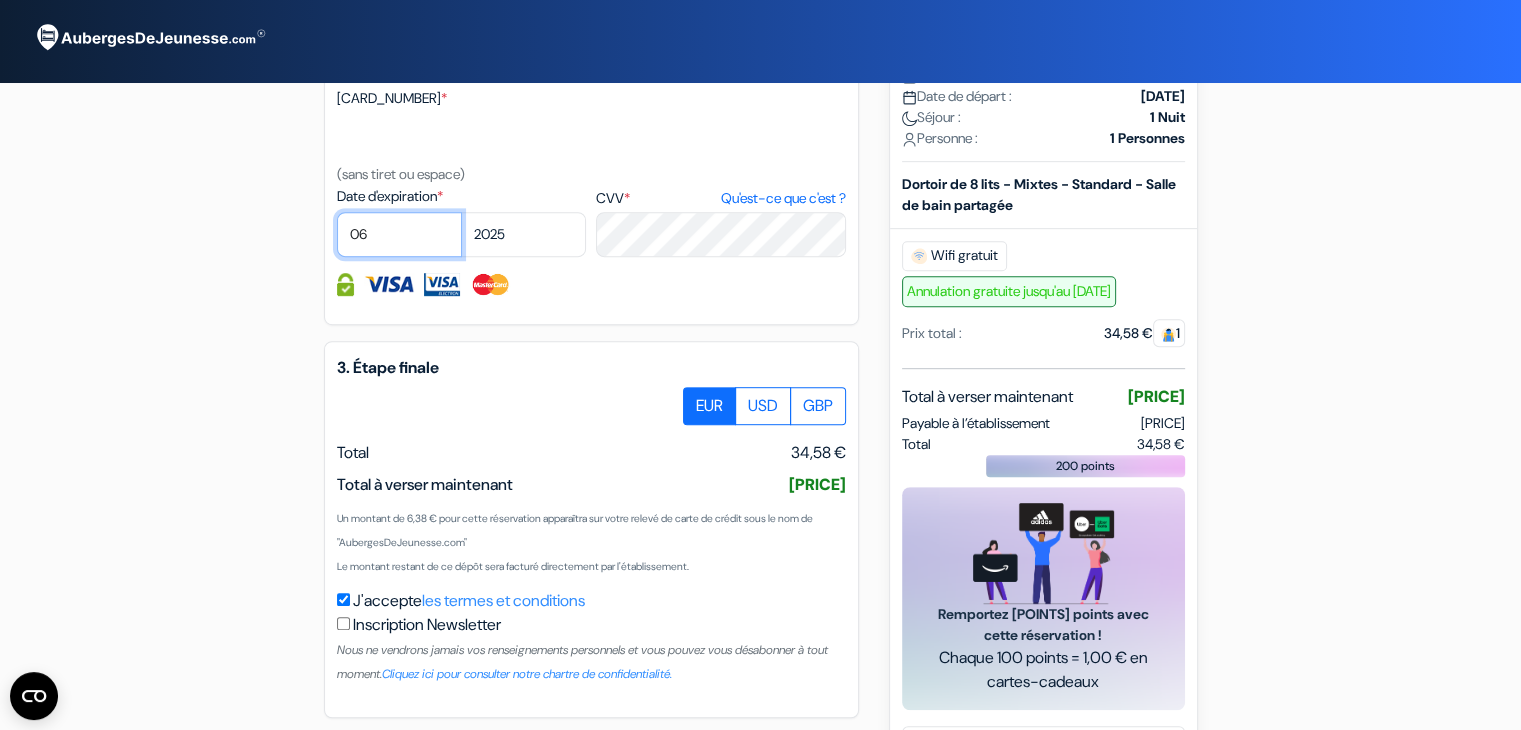 click on "01
02
03
04
05
06
07
08
09
10
11
12" at bounding box center [399, 234] 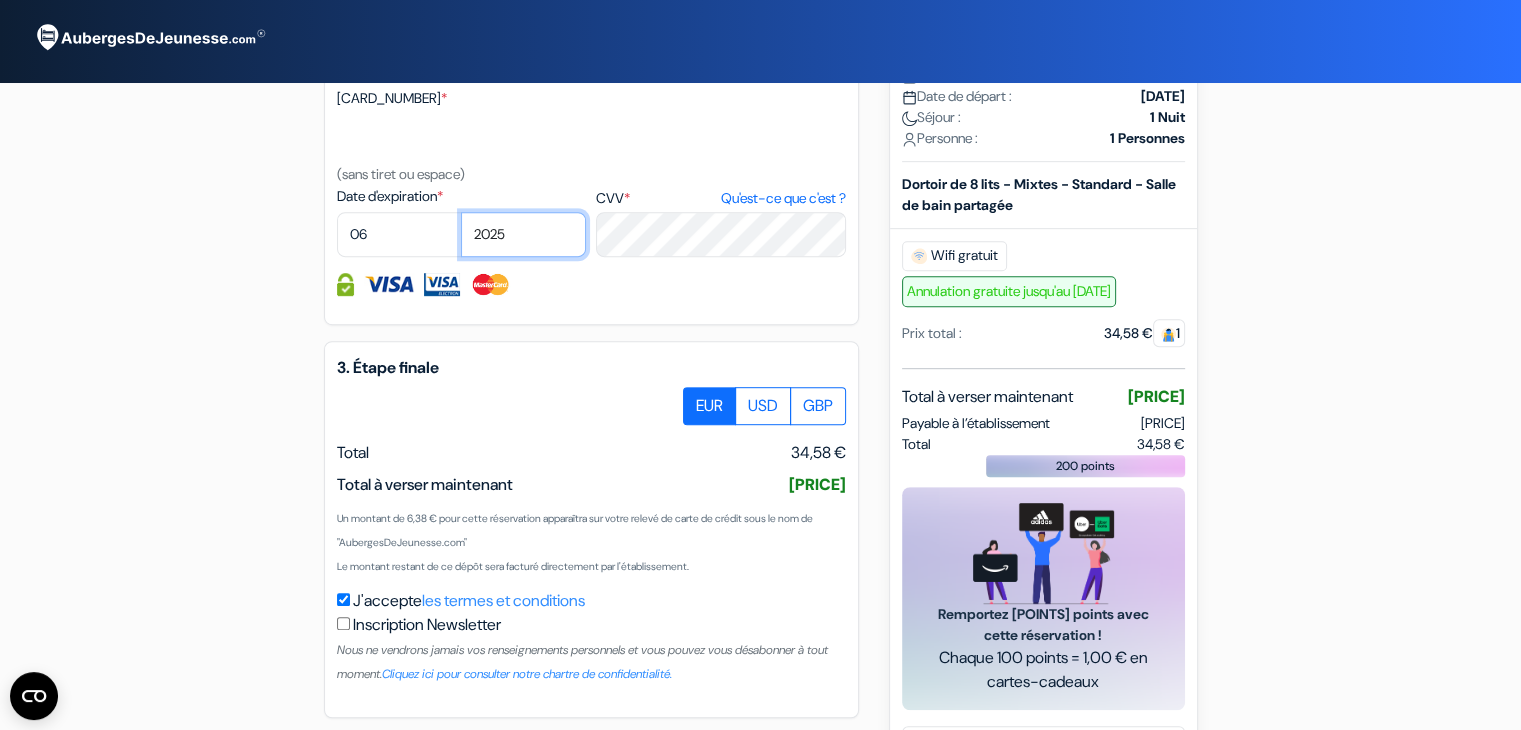 click on "2025
2026
2027
2028
2029
2030
2031
2032
2033 2034 2035 2036 2037 2038 2039 2040 2041 2042 2043" at bounding box center (523, 234) 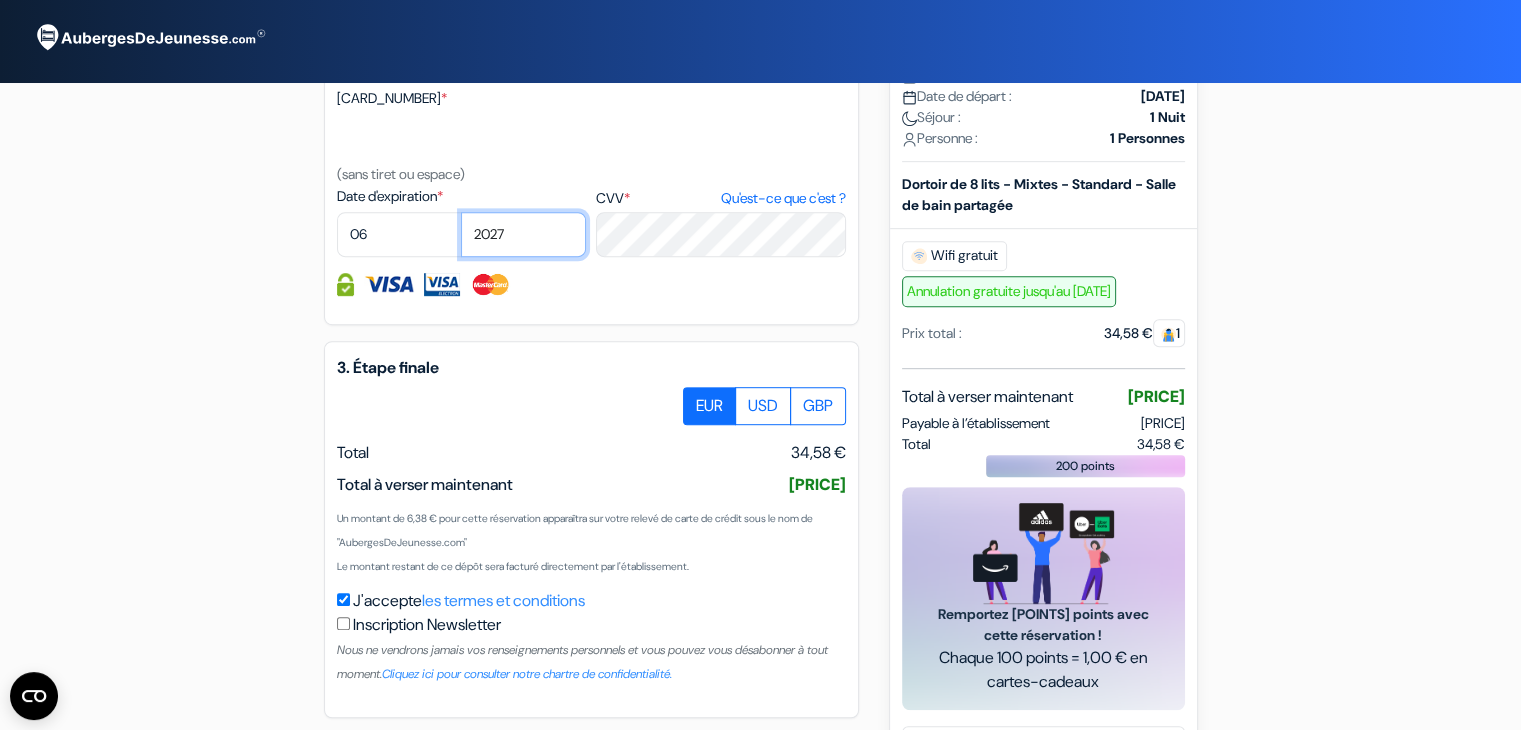 click on "2025
2026
2027
2028
2029
2030
2031
2032
2033 2034 2035 2036 2037 2038 2039 2040 2041 2042 2043" at bounding box center [523, 234] 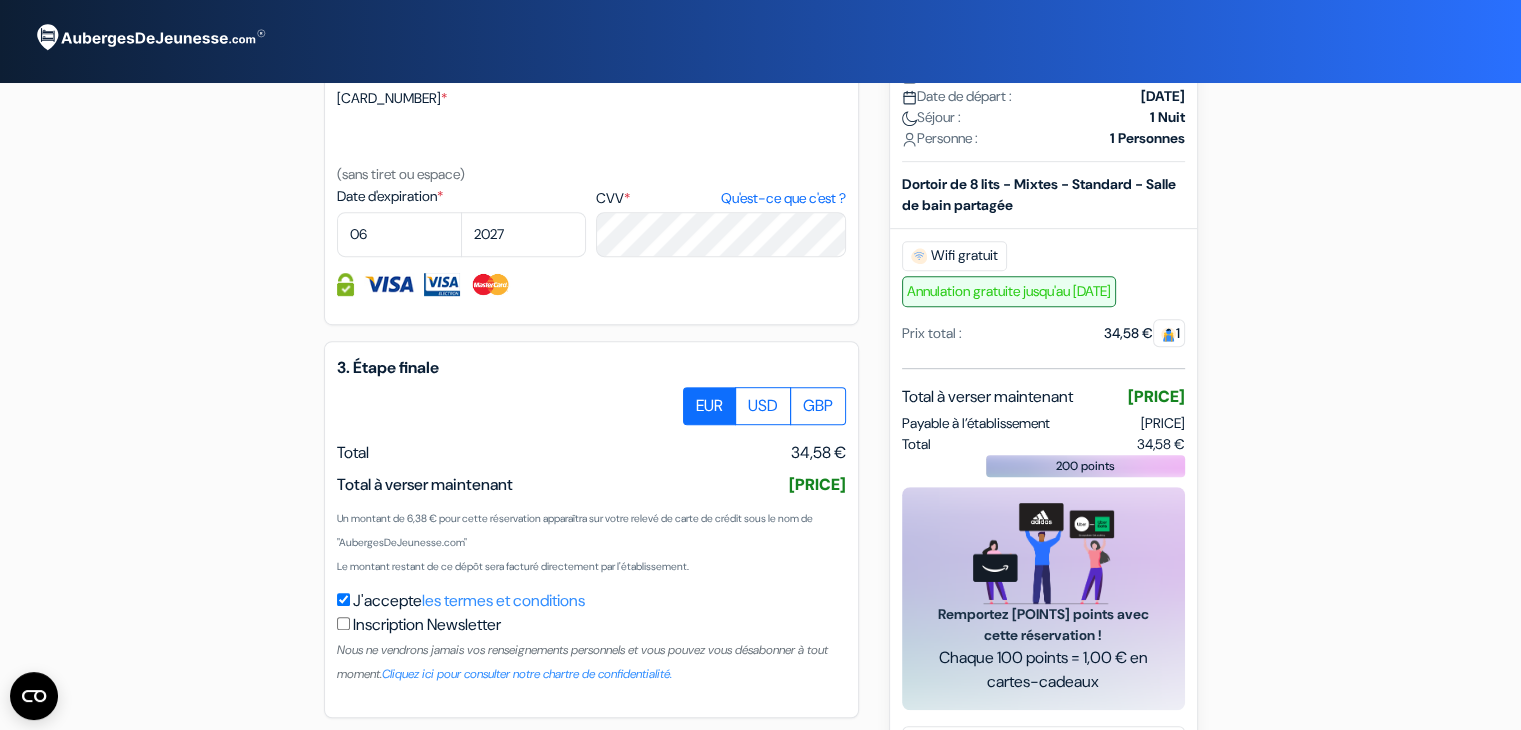 click on "2. Méthode de Paiement - Sécurisée et Encryptée                         error_outline
Nom du titulaire  *
Numéro sur la carte  *
(sans tiret ou espace)
Date d'expiration                                             *
01 02 03 04 05 06 07 08 09 10" at bounding box center (591, 137) 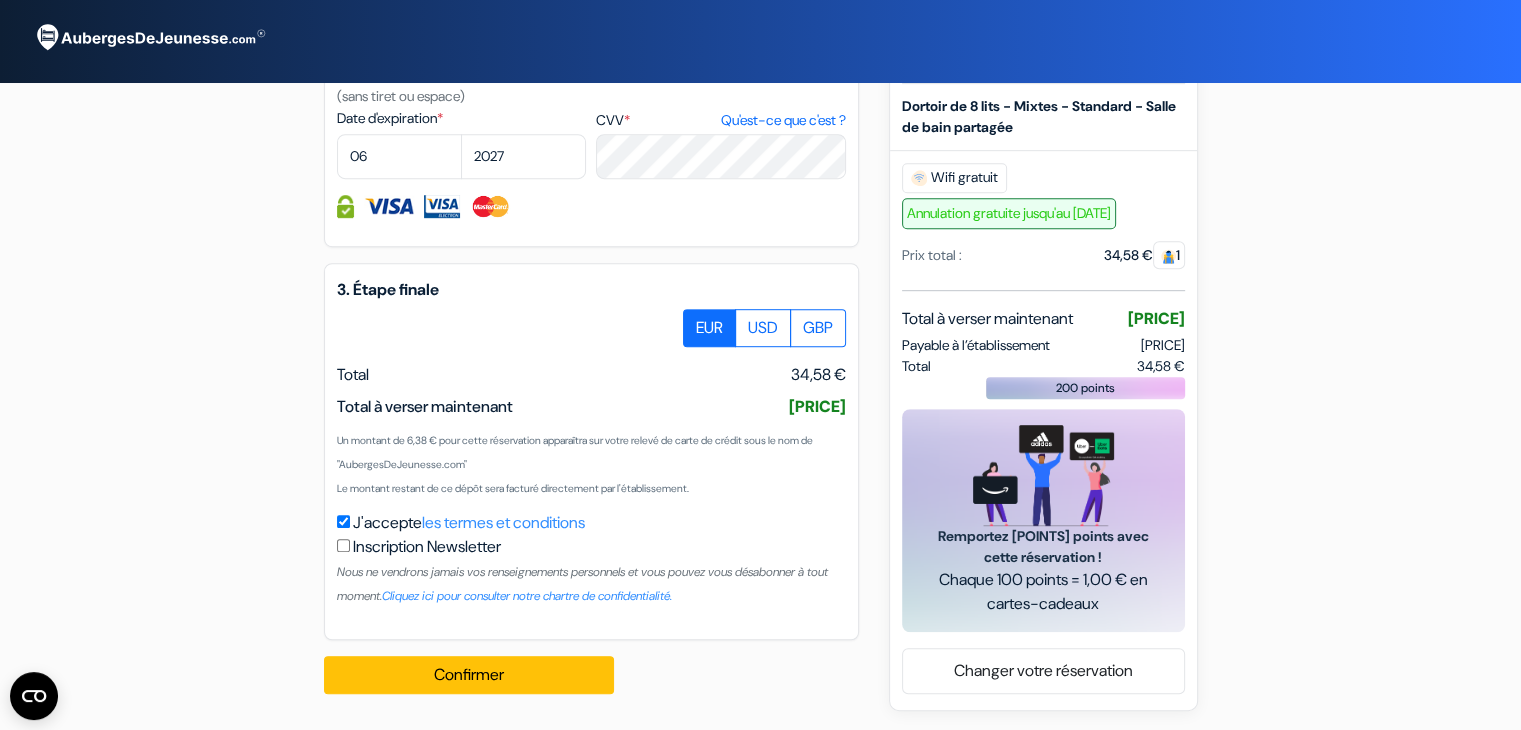 drag, startPoint x: 453, startPoint y: 337, endPoint x: 707, endPoint y: 513, distance: 309.0178 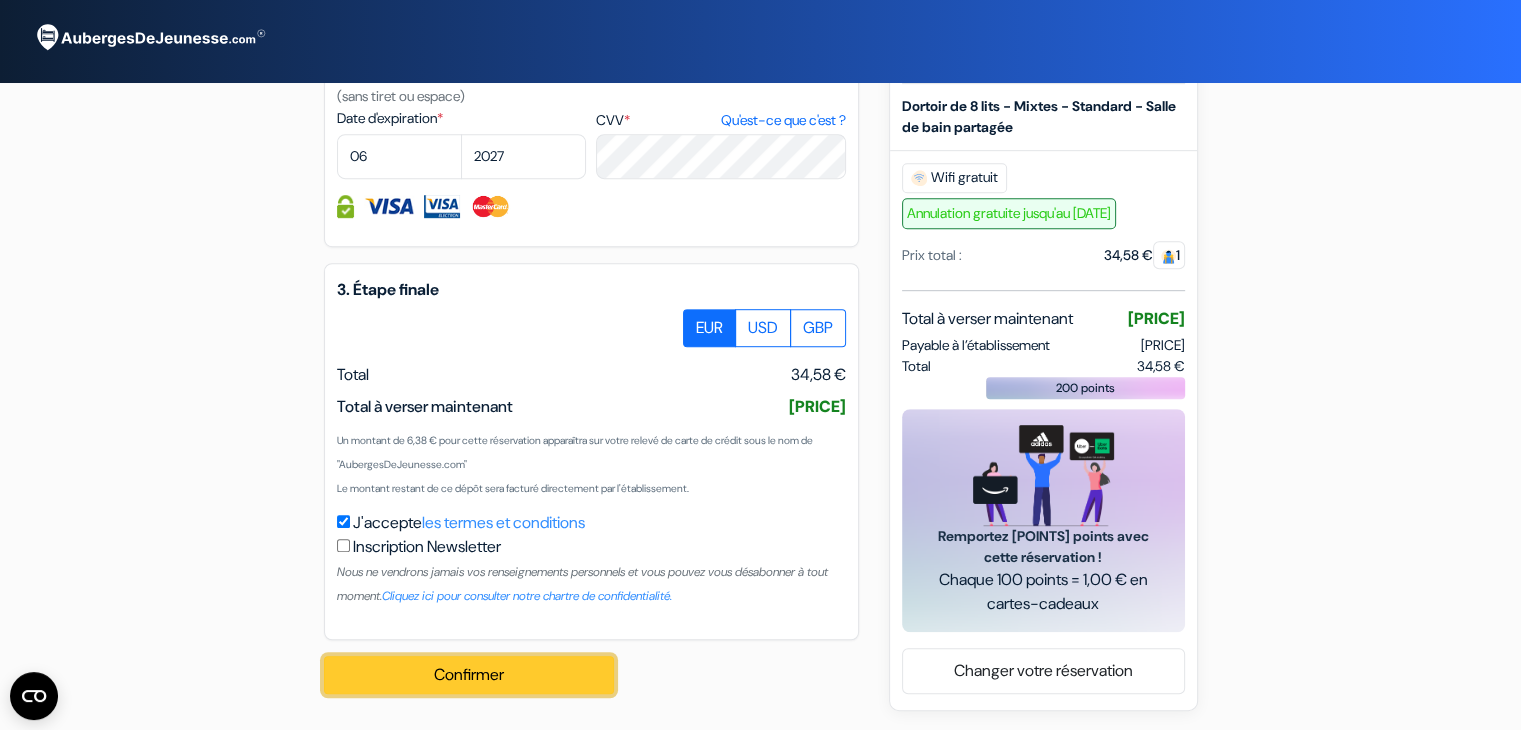 click on "Confirmer
Loading..." at bounding box center (469, 675) 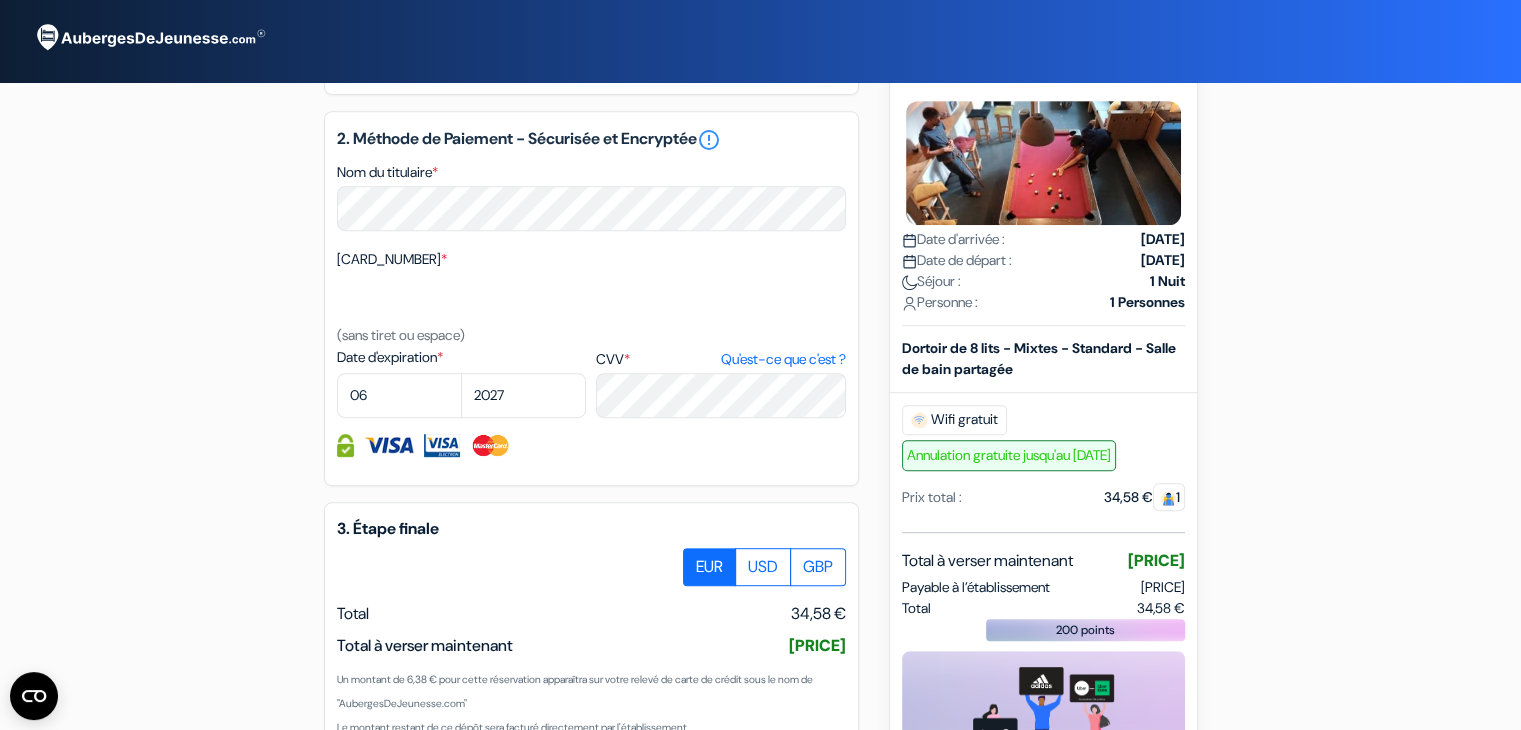 scroll, scrollTop: 852, scrollLeft: 0, axis: vertical 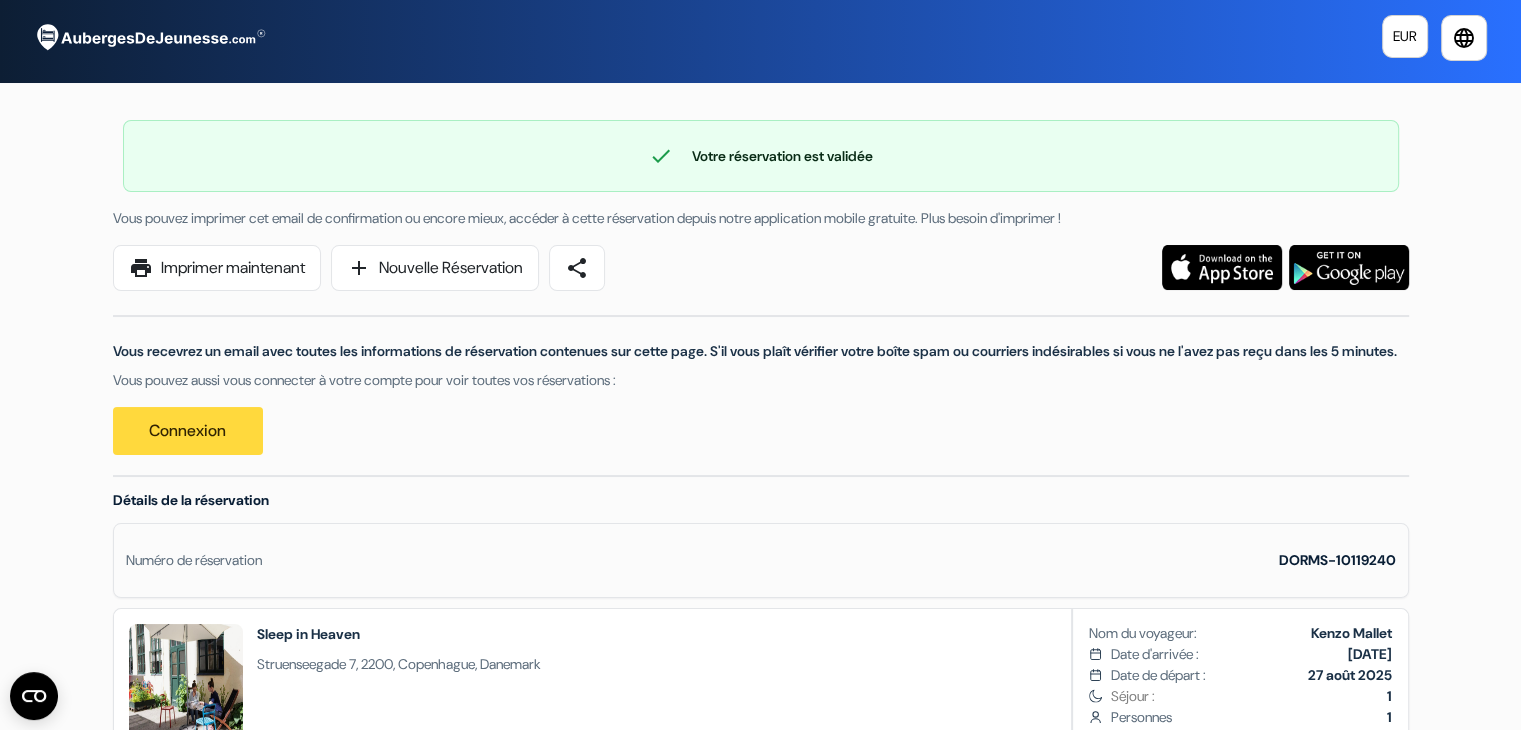 drag, startPoint x: 1016, startPoint y: 315, endPoint x: 978, endPoint y: 413, distance: 105.10947 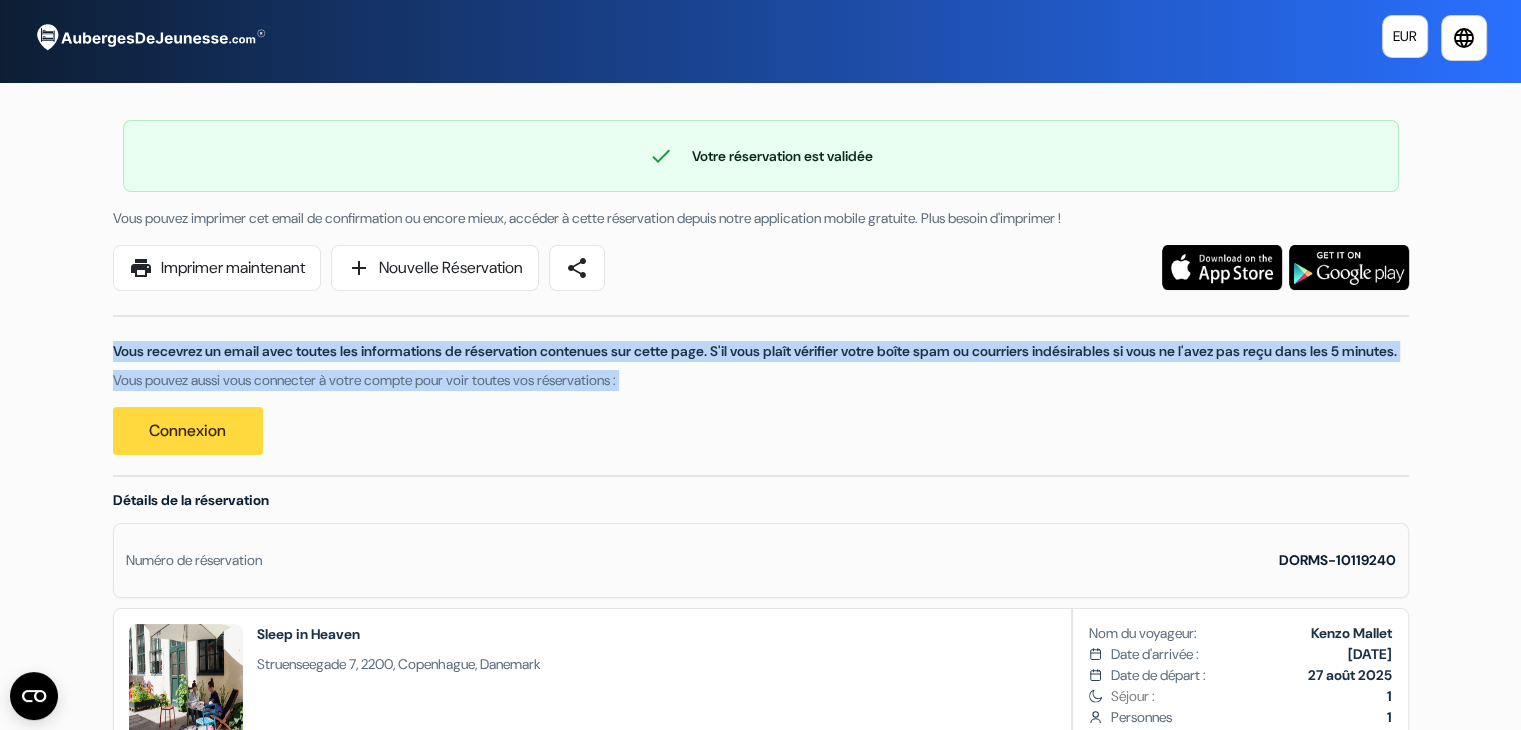 click on "Vous recevrez un email avec toutes les informations de réservation contenues sur cette page. S'il vous plaît vérifier votre boîte spam ou courriers indésirables si vous ne l'avez pas reçu dans les 5 minutes.
Vous pouvez aussi vous connecter à votre compte pour voir toutes vos réservations :
Connexion" at bounding box center [761, 373] 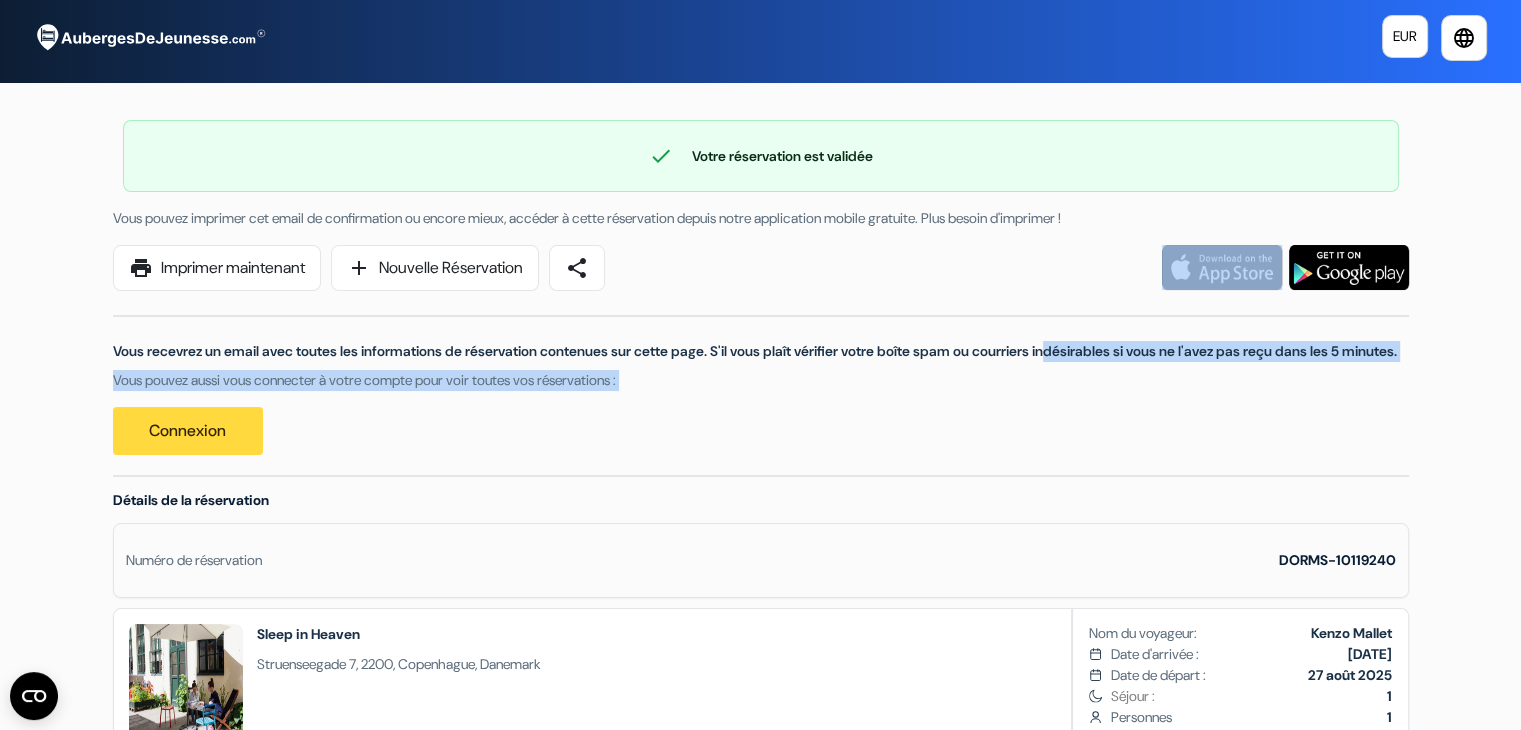 drag, startPoint x: 978, startPoint y: 413, endPoint x: 960, endPoint y: 330, distance: 84.92938 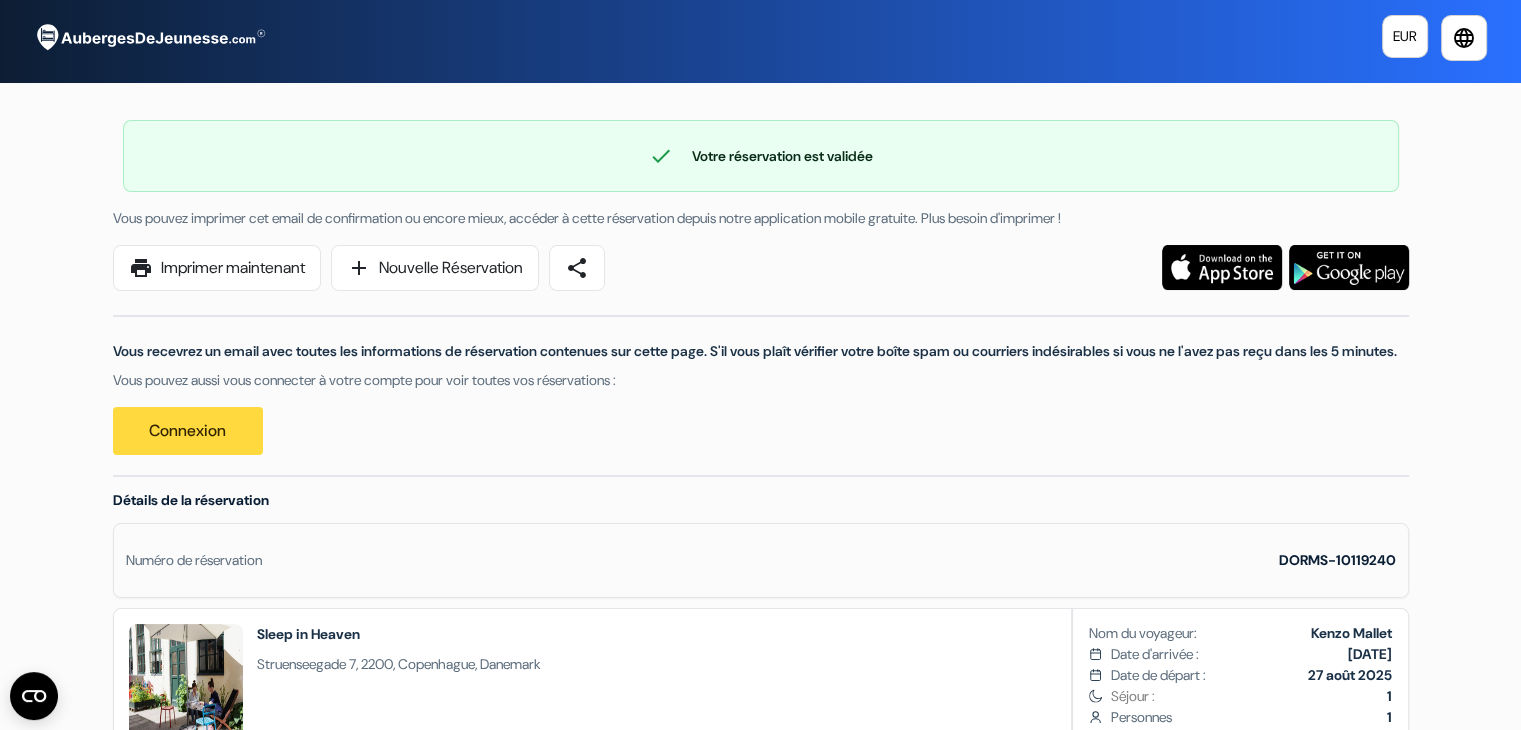 drag, startPoint x: 960, startPoint y: 330, endPoint x: 986, endPoint y: 395, distance: 70.00714 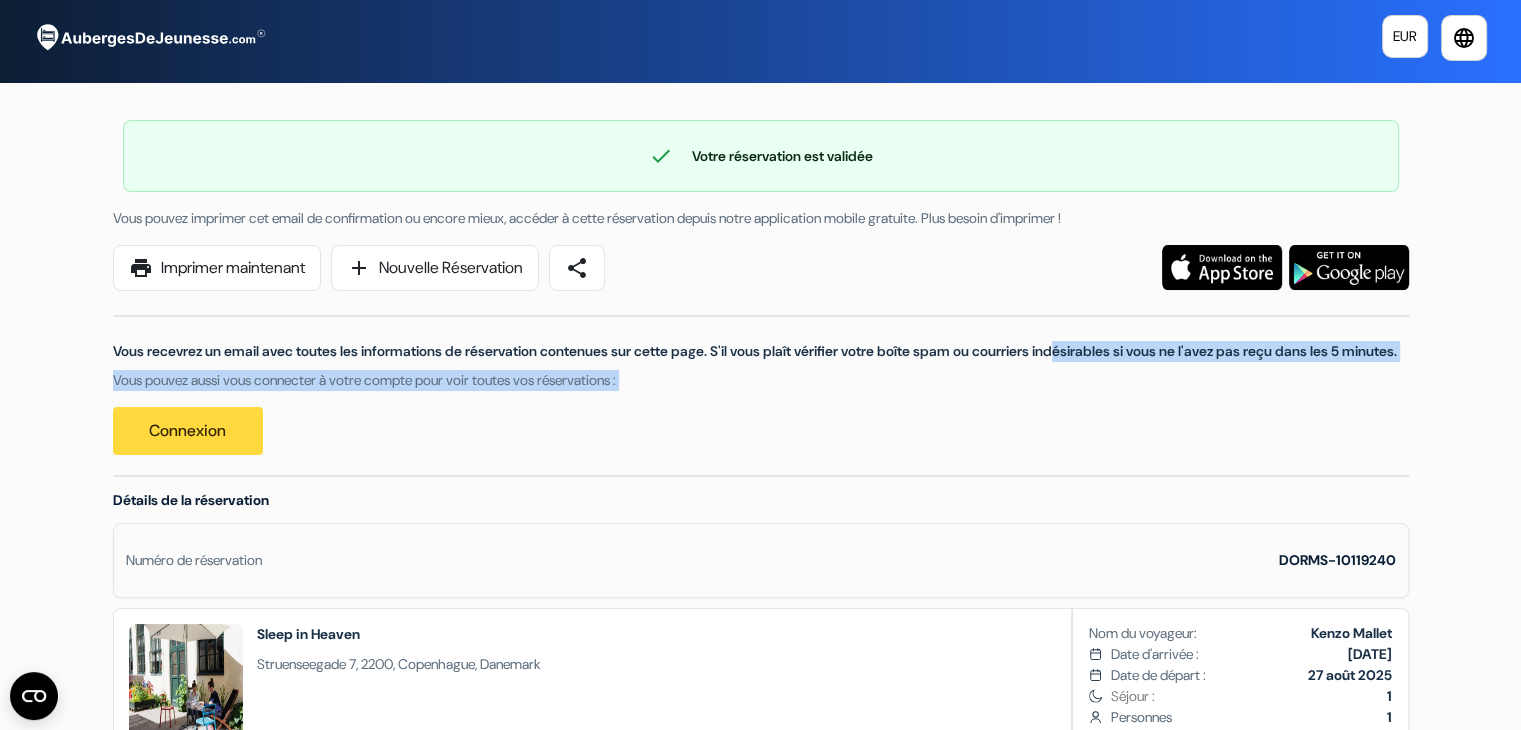 drag, startPoint x: 986, startPoint y: 395, endPoint x: 984, endPoint y: 321, distance: 74.02702 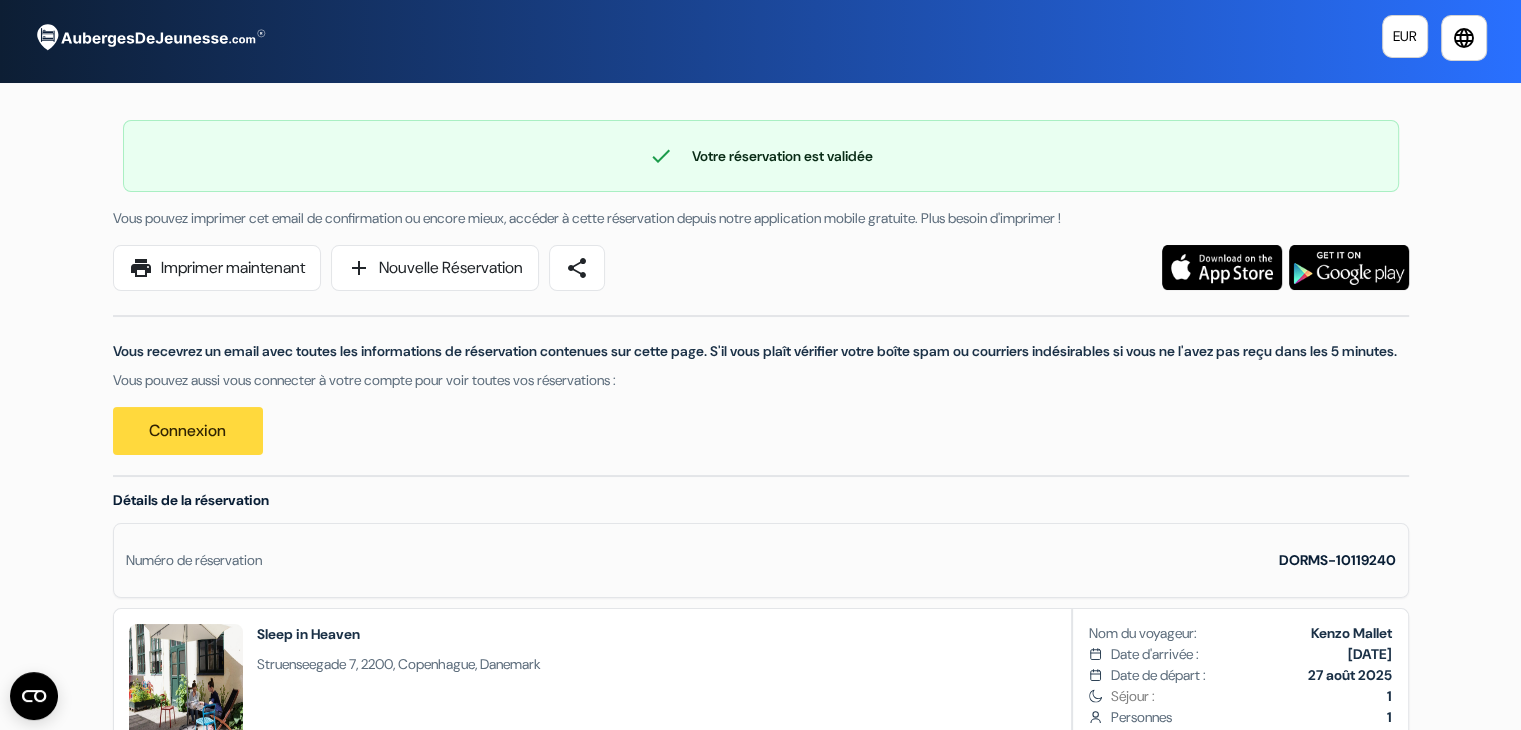 click on "Vous recevrez un email avec toutes les informations de réservation contenues sur cette page. S'il vous plaît vérifier votre boîte spam ou courriers indésirables si vous ne l'avez pas reçu dans les 5 minutes.
Vous pouvez aussi vous connecter à votre compte pour voir toutes vos réservations :
Connexion" at bounding box center (761, 373) 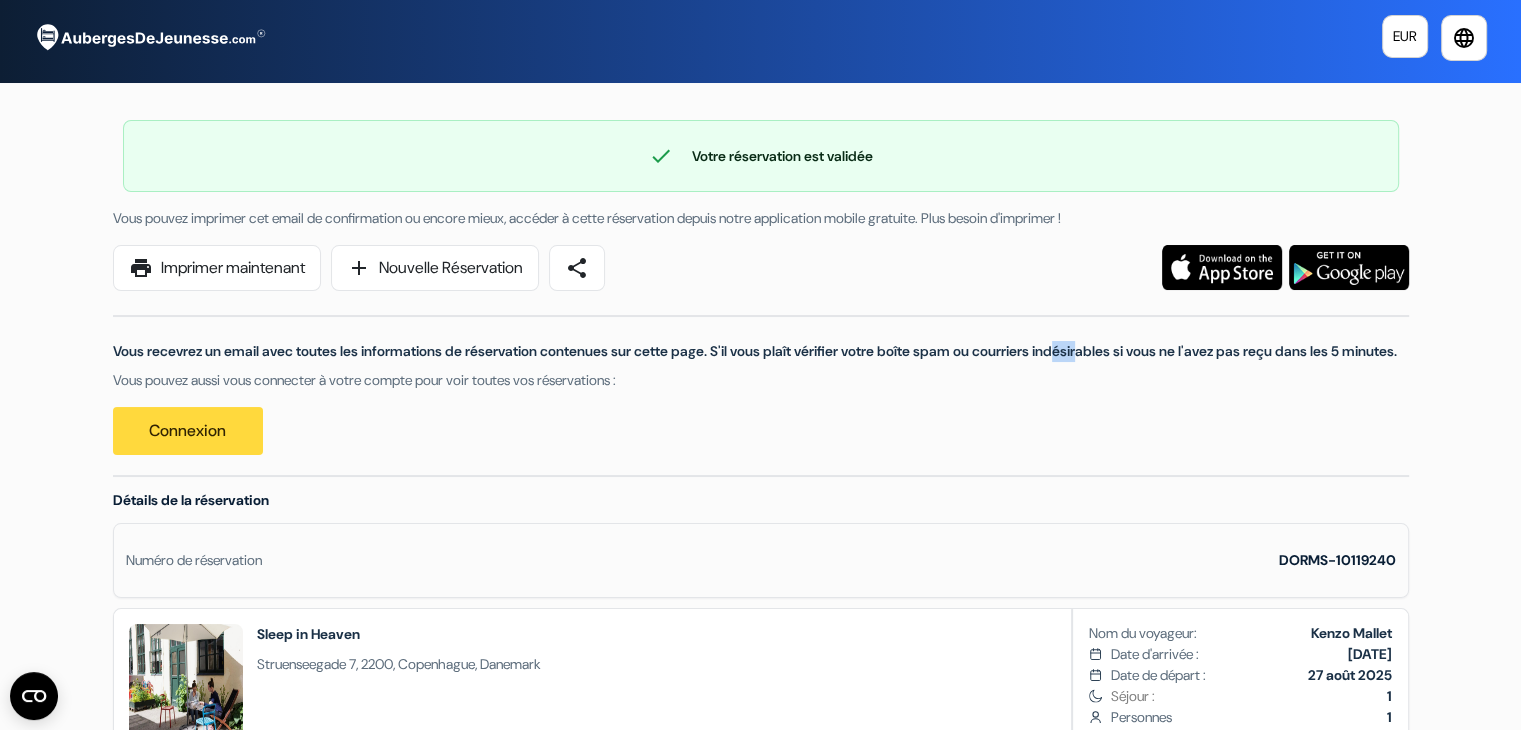 drag, startPoint x: 984, startPoint y: 321, endPoint x: 986, endPoint y: 350, distance: 29.068884 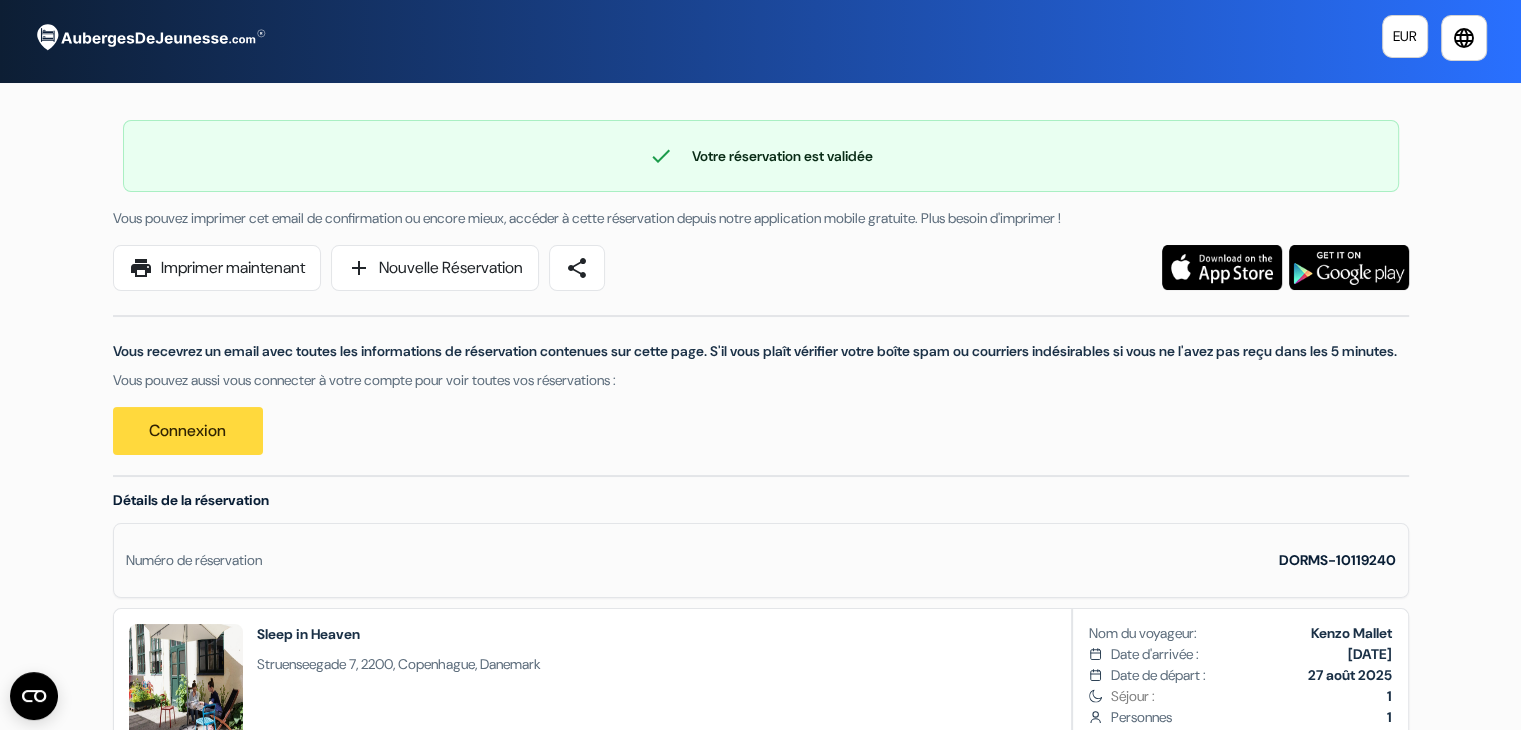 drag, startPoint x: 979, startPoint y: 385, endPoint x: 1013, endPoint y: 322, distance: 71.5891 